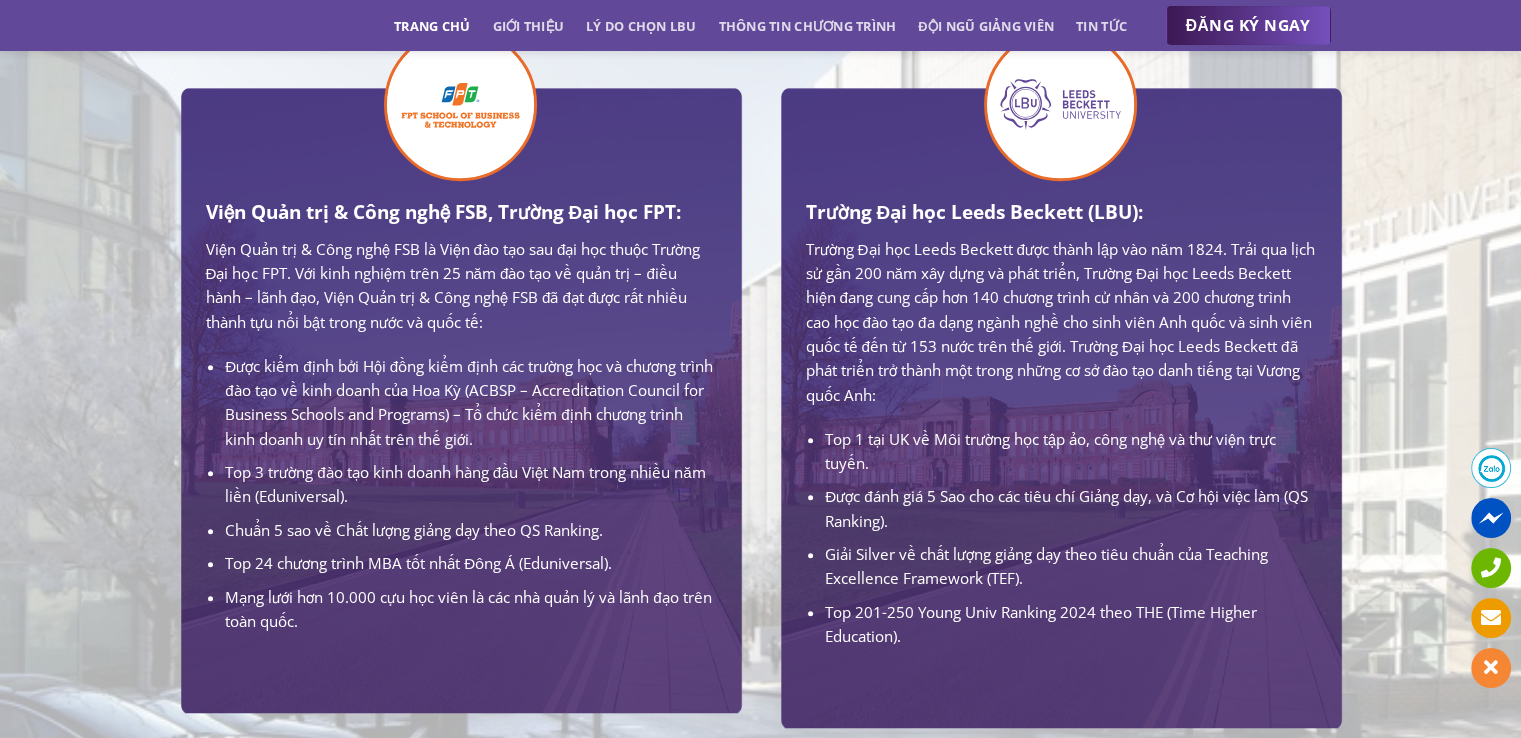 scroll, scrollTop: 1234, scrollLeft: 0, axis: vertical 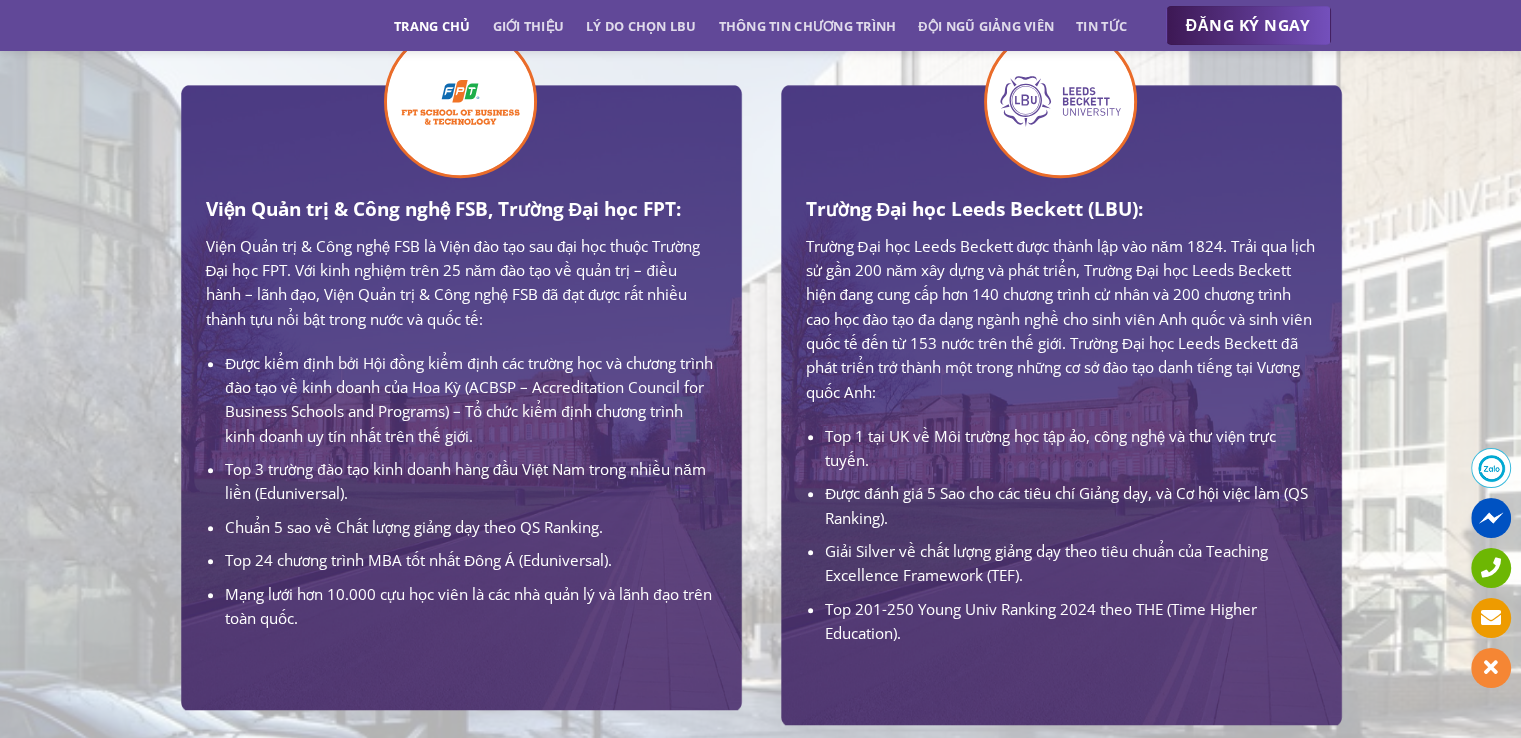 click at bounding box center (460, 101) 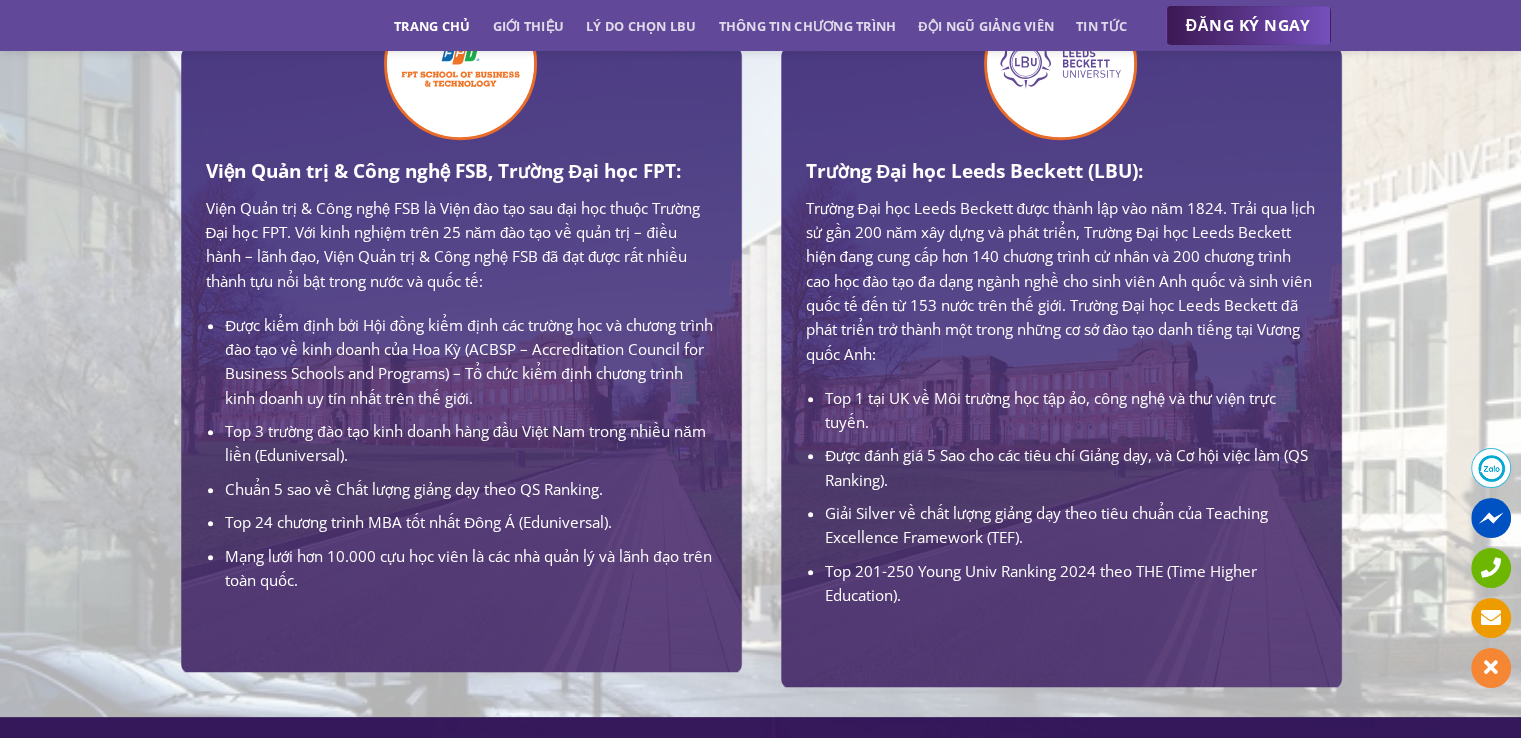 scroll, scrollTop: 1262, scrollLeft: 0, axis: vertical 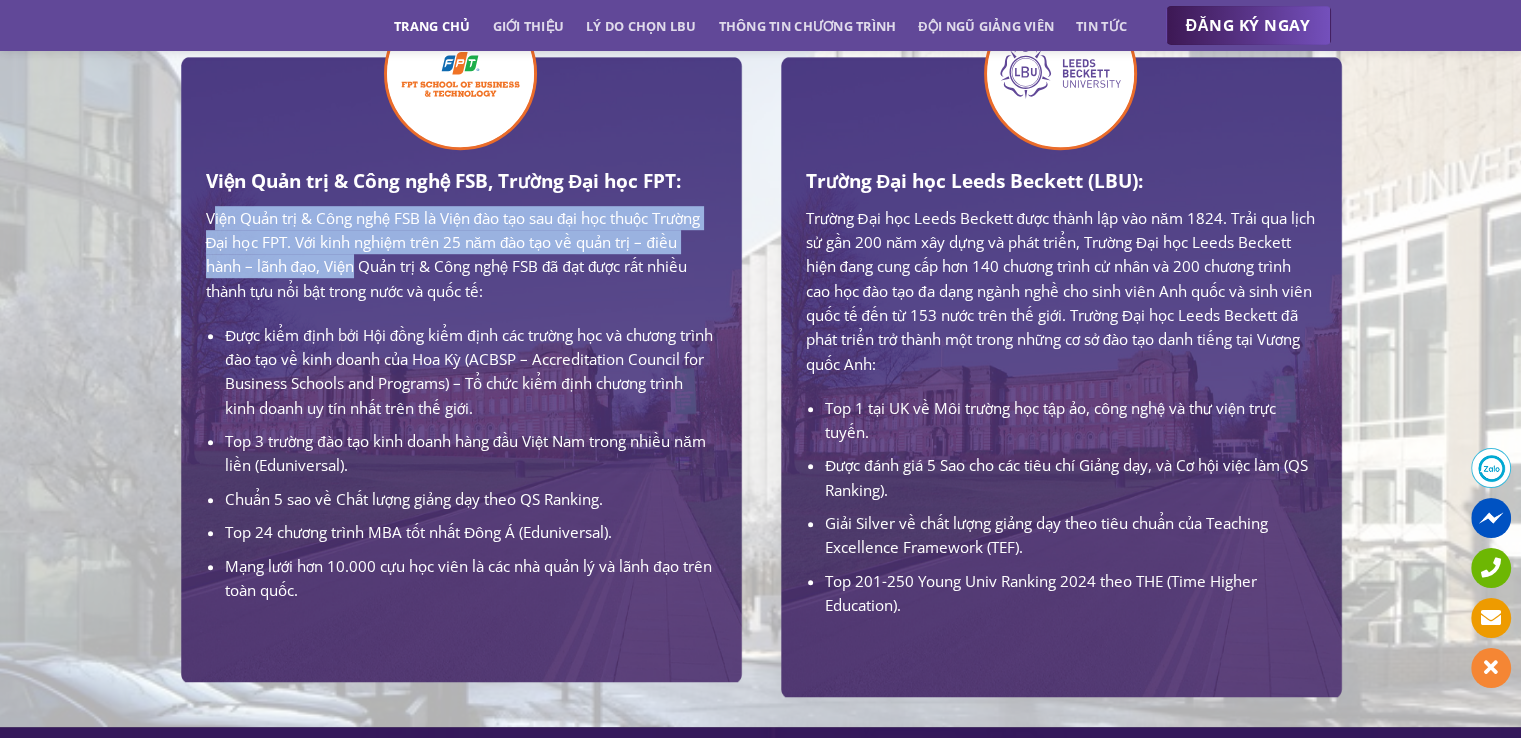 drag, startPoint x: 210, startPoint y: 221, endPoint x: 391, endPoint y: 271, distance: 187.77913 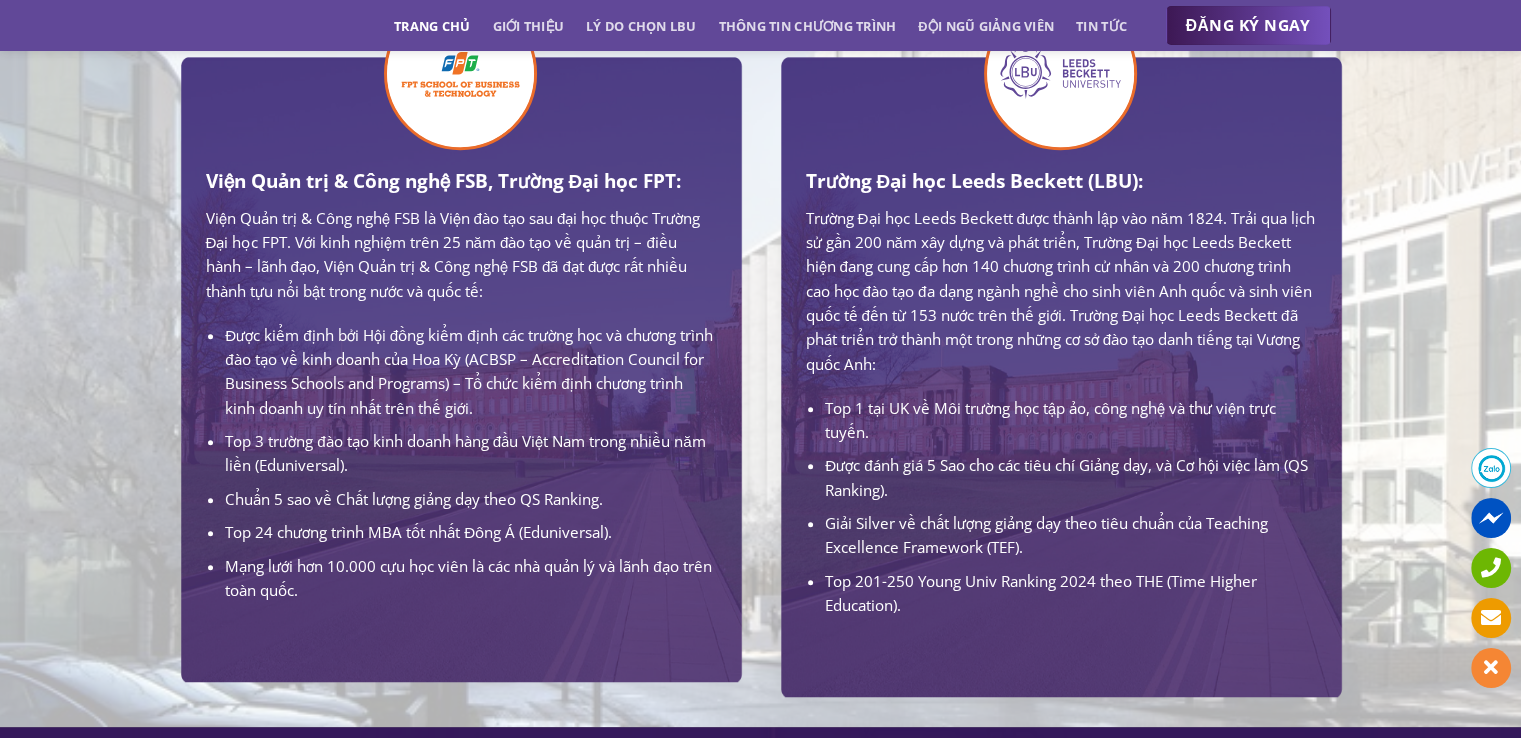 click on "Viện Quản trị & Công nghệ FSB, Trường Đại học FPT:
Viện Quản trị & Công nghệ FSB là Viện đào tạo sau đại học thuộc Trường Đại học FPT. Với kinh nghiệm trên 25 năm đào tạo về quản trị – điều hành – lãnh đạo, Viện Quản trị & Công nghệ FSB đã đạt được rất nhiều thành tựu nổi bật trong nước và quốc tế:
Được kiểm định bởi Hội đồng kiểm định các trường học và chương trình đào tạo về kinh doanh của Hoa Kỳ (ACBSP – Accreditation Council for Business Schools and Programs) – Tổ chức kiểm định chương trình kinh doanh uy tín nhất trên thế giới.
Top 3 trường đào tạo kinh doanh hàng đầu Việt Nam trong nhiều năm liền (Eduniversal).
Chuẩn 5 sao về Chất lượng giảng dạy theo QS Ranking." at bounding box center (461, 354) 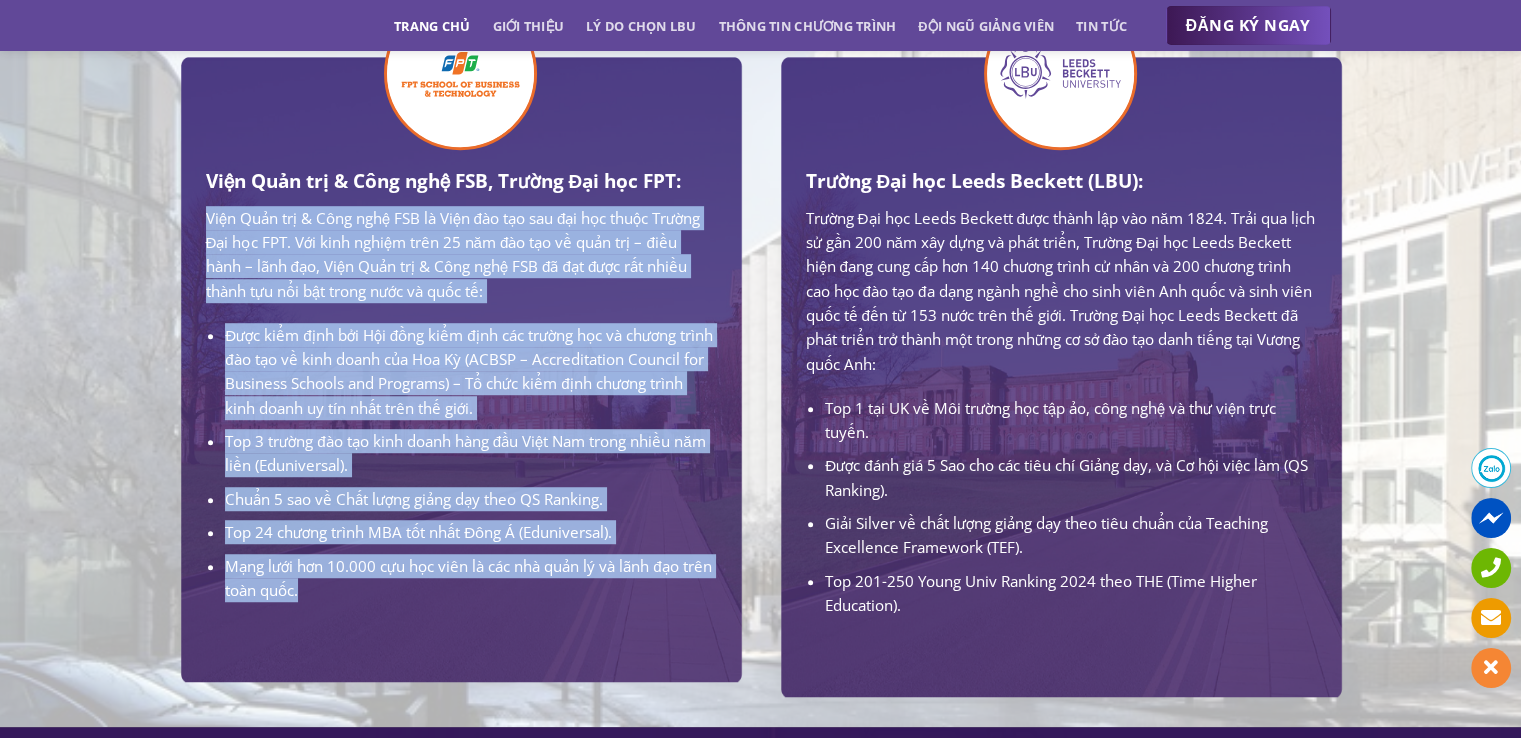 drag, startPoint x: 203, startPoint y: 223, endPoint x: 363, endPoint y: 585, distance: 395.78278 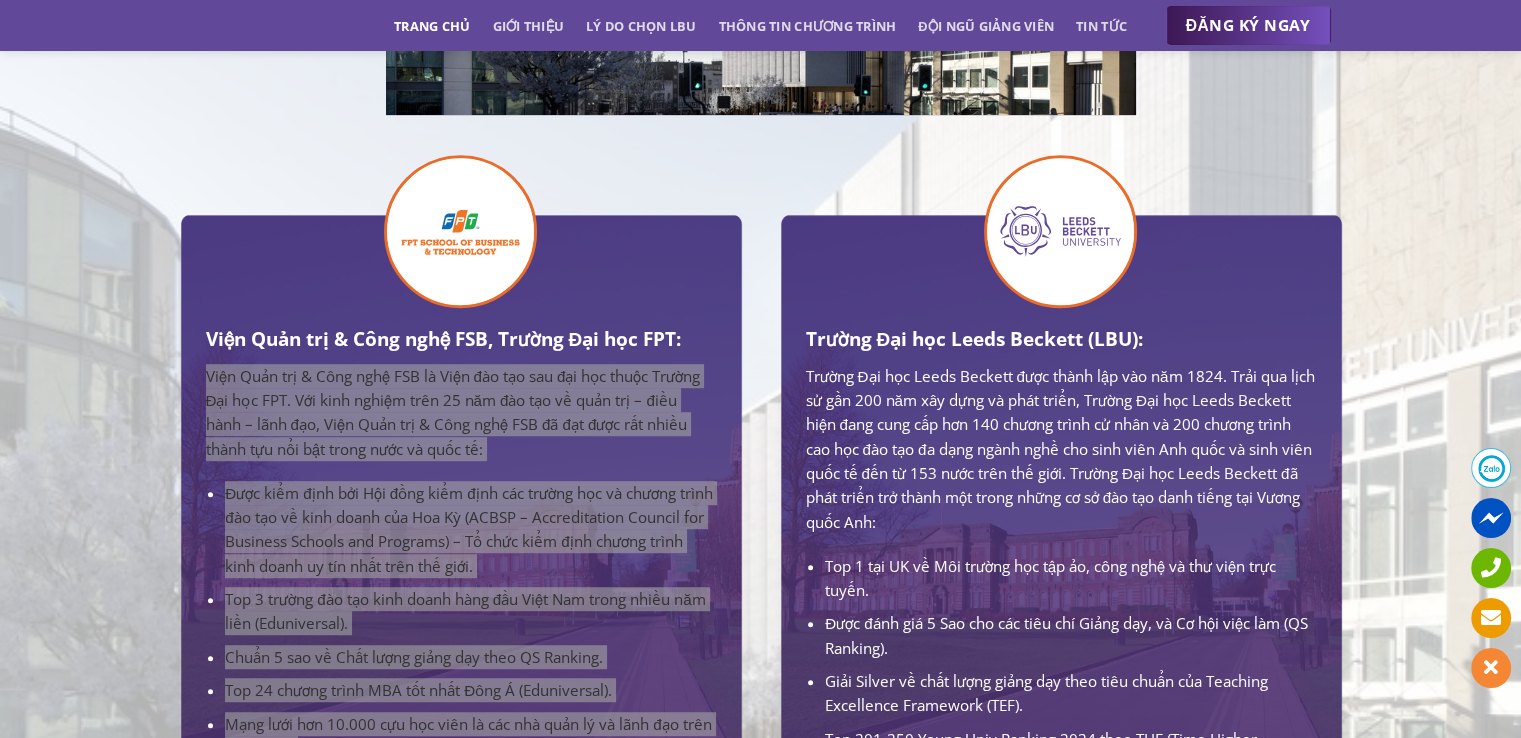 scroll, scrollTop: 1106, scrollLeft: 0, axis: vertical 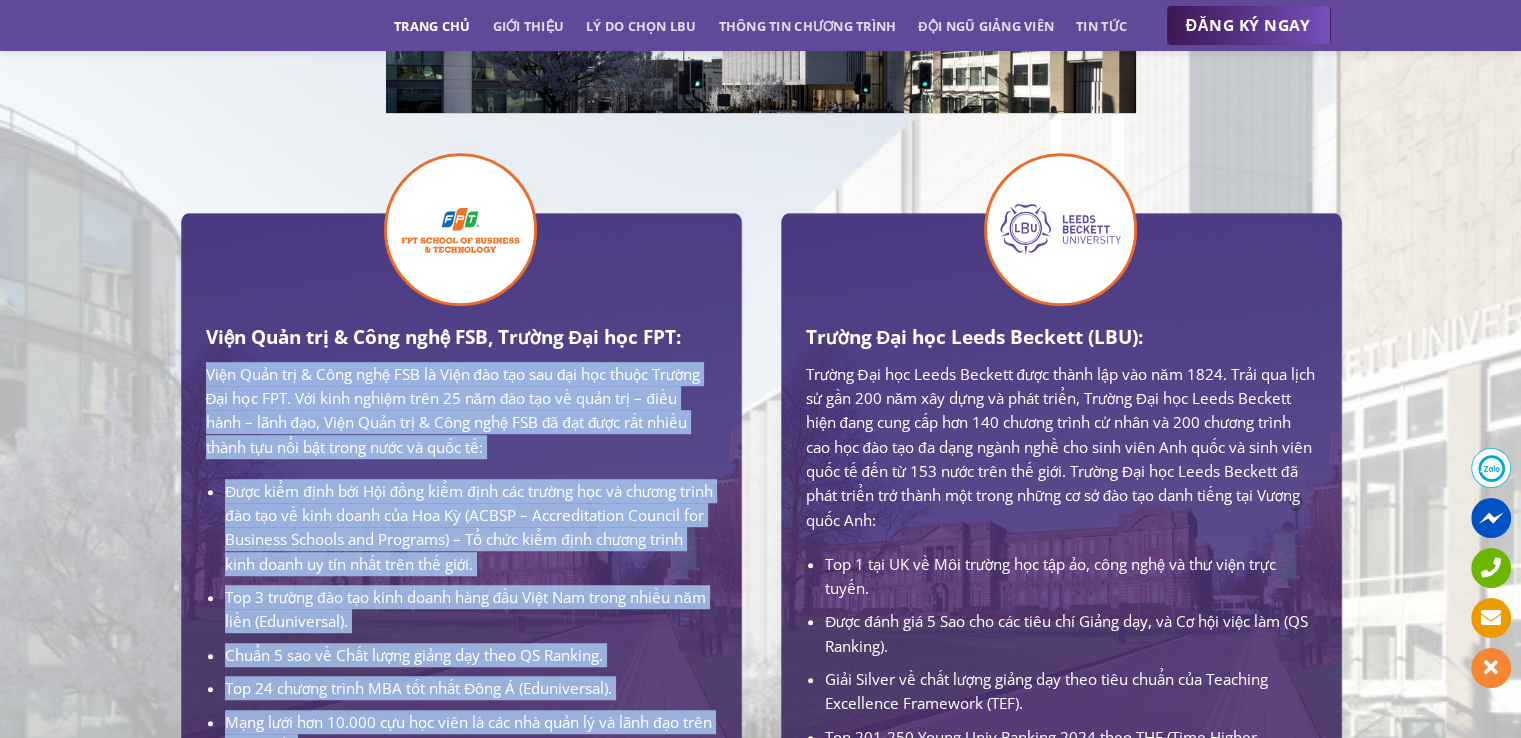click at bounding box center (460, 229) 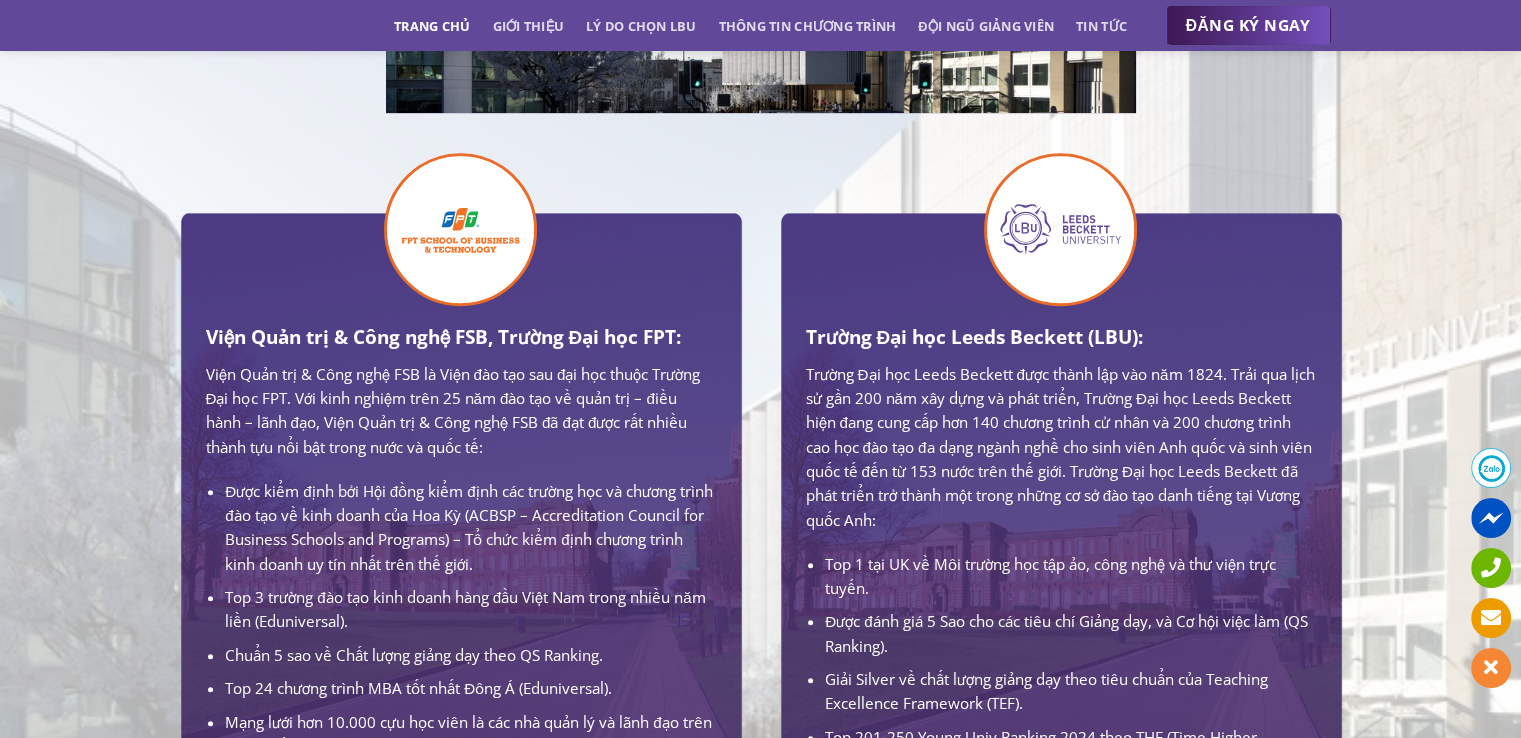 click on "Viện Quản trị & Công nghệ FSB, Trường Đại học FPT:
Viện Quản trị & Công nghệ FSB là Viện đào tạo sau đại học thuộc Trường Đại học FPT. Với kinh nghiệm trên 25 năm đào tạo về quản trị – điều hành – lãnh đạo, Viện Quản trị & Công nghệ FSB đã đạt được rất nhiều thành tựu nổi bật trong nước và quốc tế:
Được kiểm định bởi Hội đồng kiểm định các trường học và chương trình đào tạo về kinh doanh của Hoa Kỳ (ACBSP – Accreditation Council for Business Schools and Programs) – Tổ chức kiểm định chương trình kinh doanh uy tín nhất trên thế giới.
Top 3 trường đào tạo kinh doanh hàng đầu Việt Nam trong nhiều năm liền (Eduniversal).
Chuẩn 5 sao về Chất lượng giảng dạy theo QS Ranking." at bounding box center [461, 455] 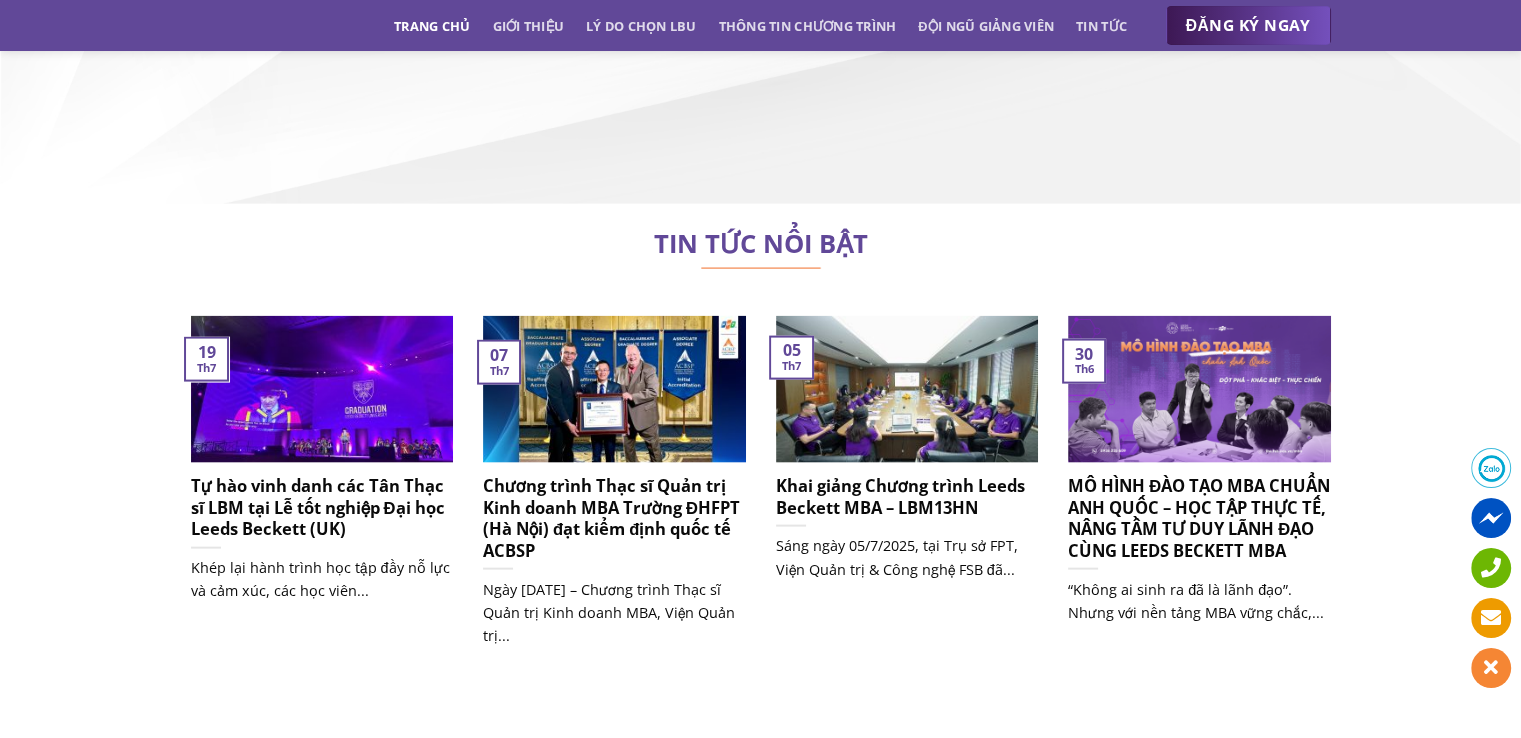 scroll, scrollTop: 11772, scrollLeft: 0, axis: vertical 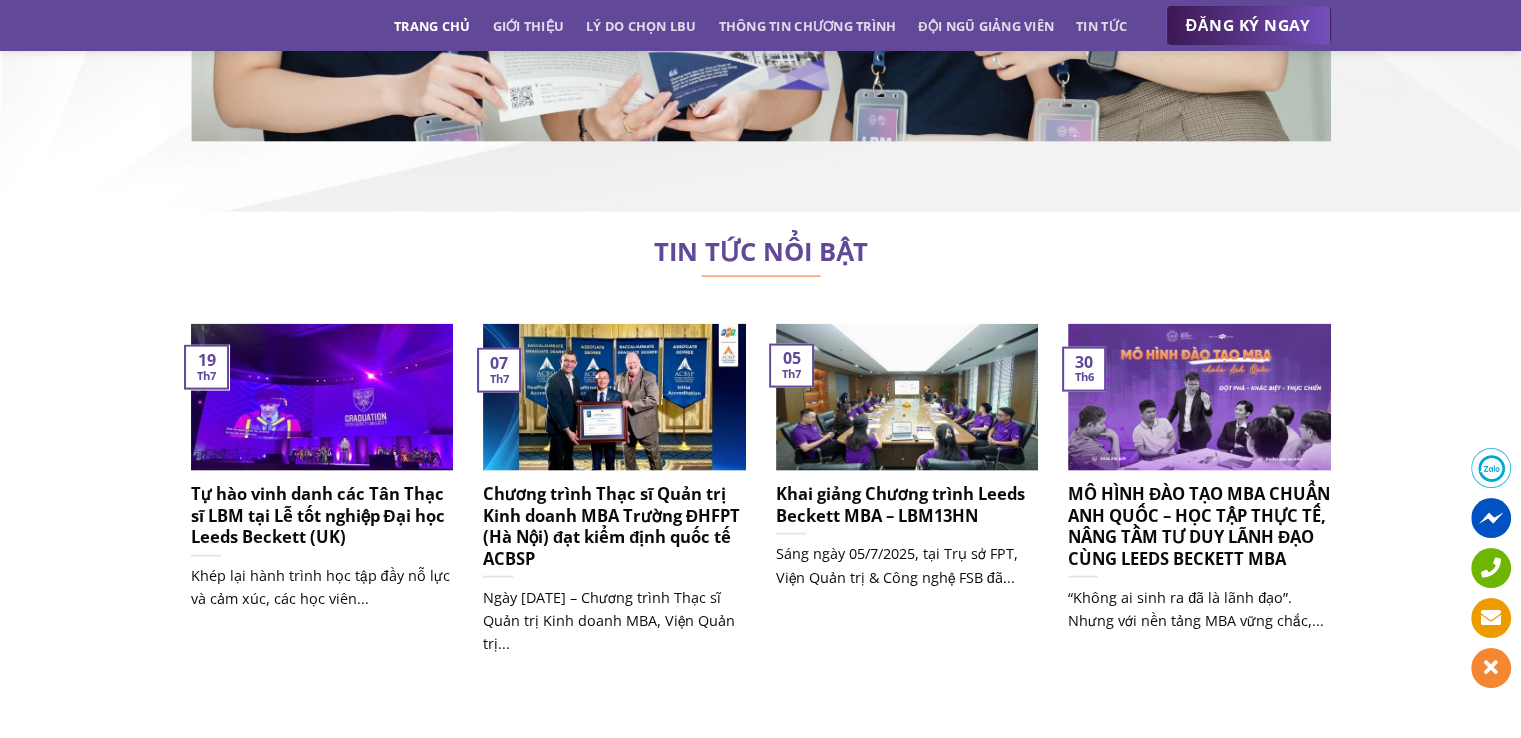 click on "Trang chủ" at bounding box center (432, 26) 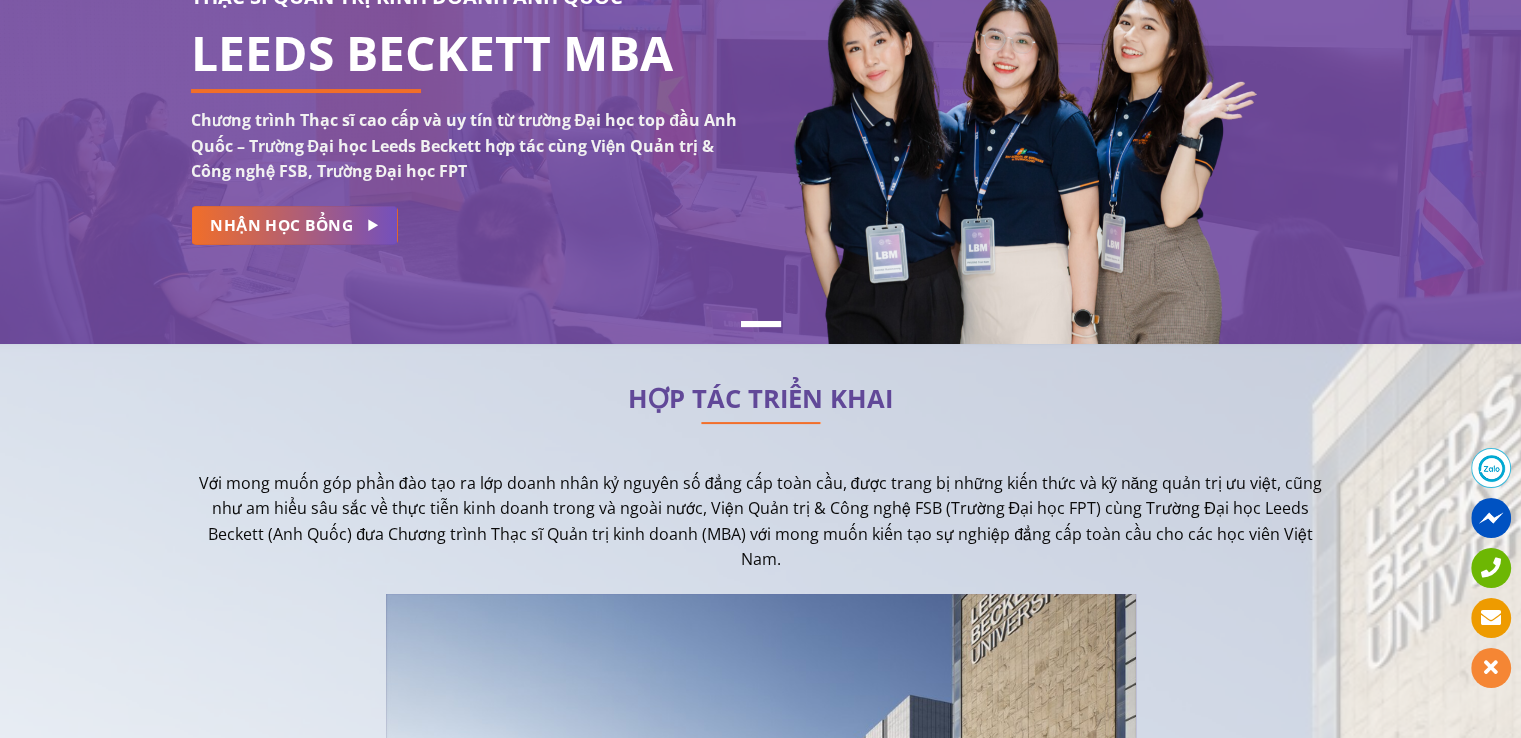 scroll, scrollTop: 0, scrollLeft: 0, axis: both 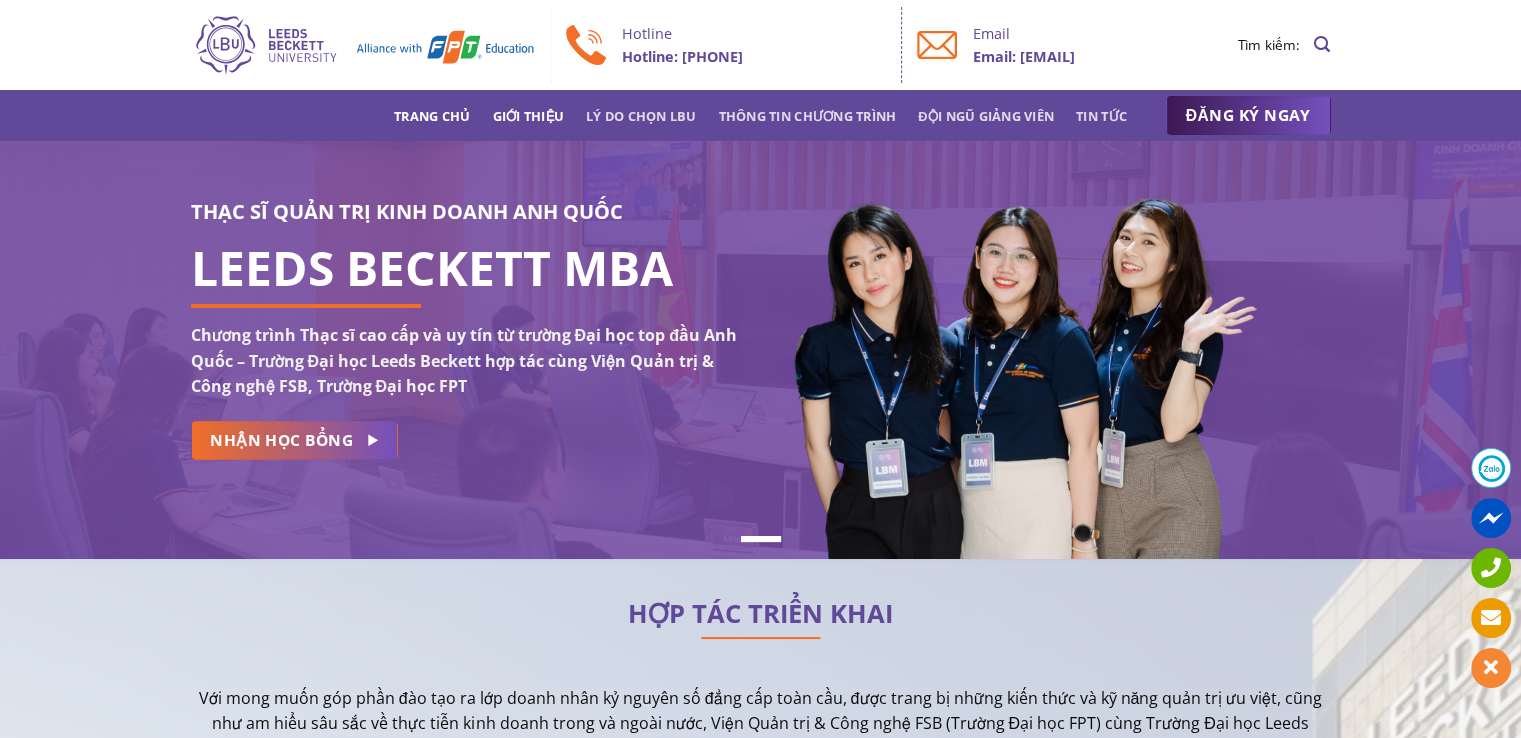 click on "Giới thiệu" at bounding box center (528, 116) 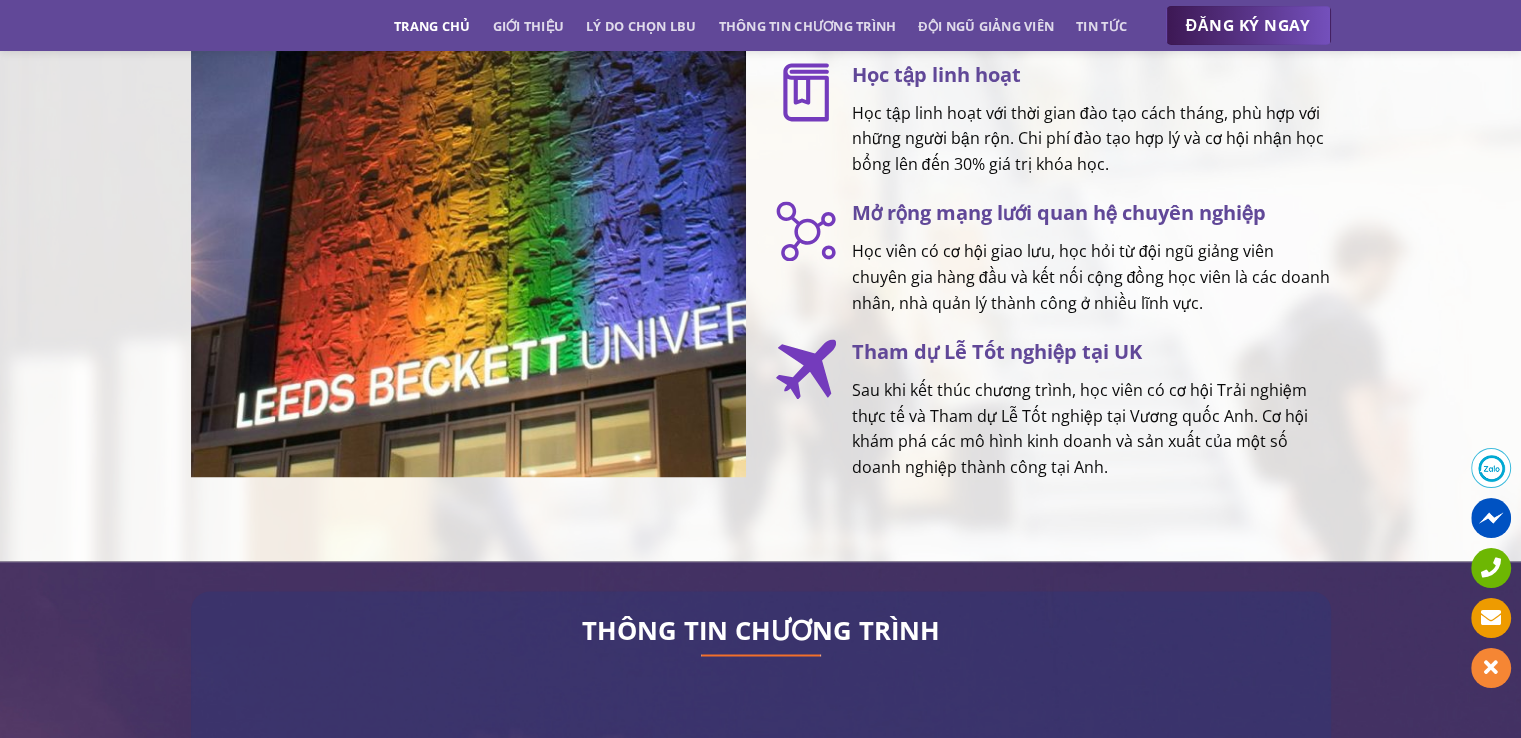 scroll, scrollTop: 3148, scrollLeft: 0, axis: vertical 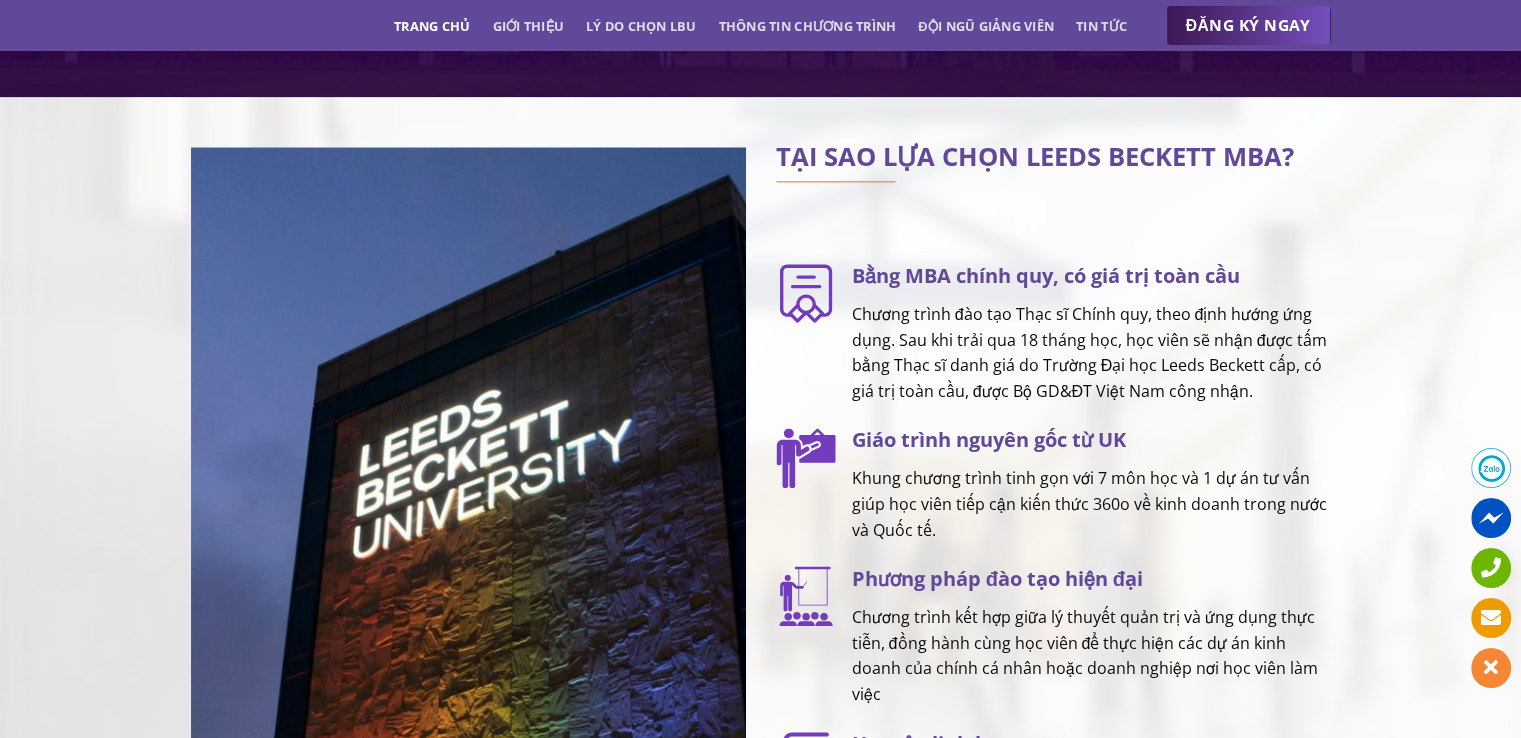 click on "TẠI SAO LỰA CHỌN LEEDS BECKETT MBA?
Bằng MBA chính quy, có giá trị toàn cầu
Chương trình đào tạo Thạc sĩ Chính quy, theo định hướng ứng dụng. Sau khi trải qua 18 tháng học, học viên sẽ nhận được tấm bằng Thạc sĩ danh giá do Trường Đại học Leeds Beckett cấp, có giá trị toàn cầu, được Bộ GD&ĐT Việt Nam công nhận.
Giáo trình nguyên gốc từ UK
Khung chương trình tinh gọn với 7 môn học và 1 dự án tư vấn giúp học viên tiếp cận kiến thức 360o về kinh doanh trong nước và Quốc tế.
Phương pháp đào tạo hiện đại" at bounding box center [1053, 648] 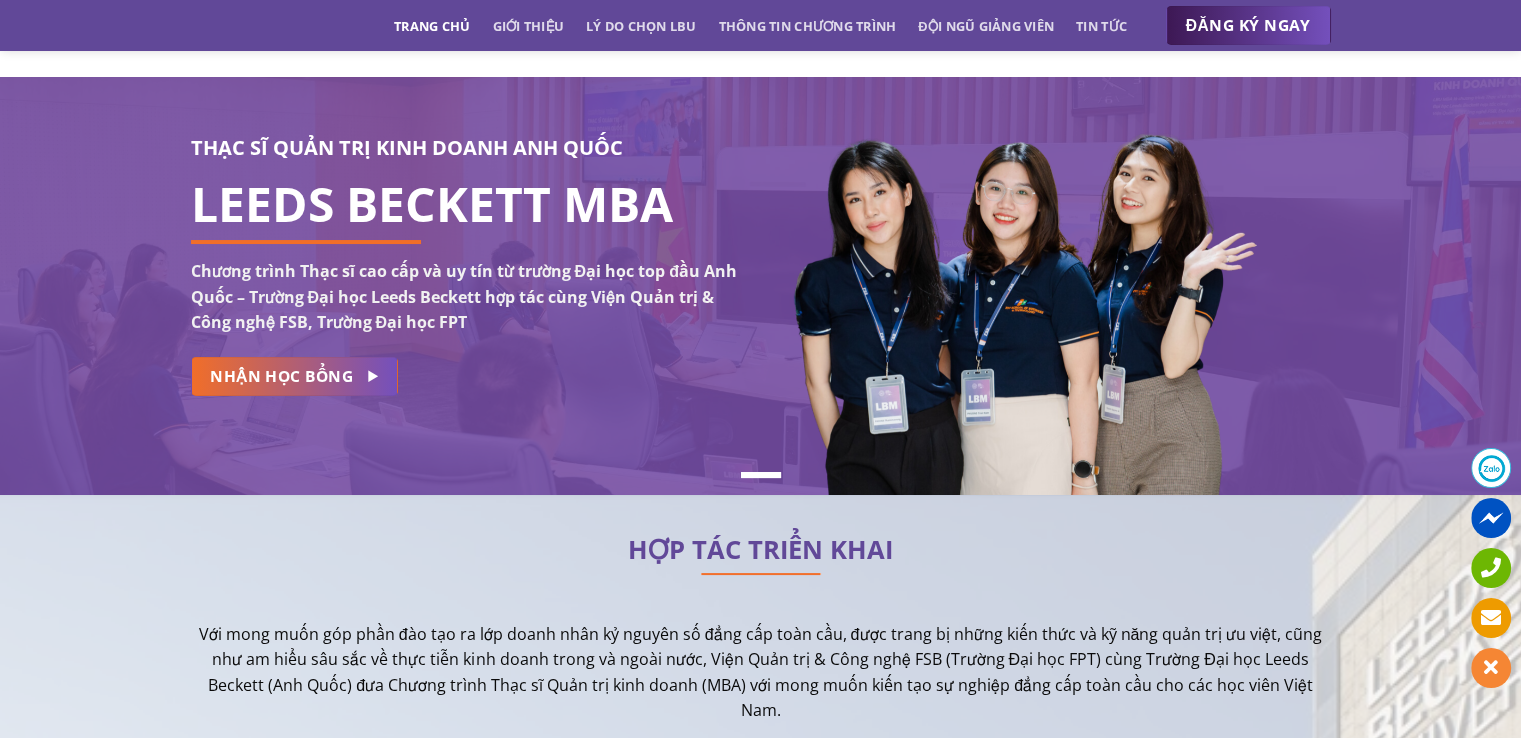scroll, scrollTop: 0, scrollLeft: 0, axis: both 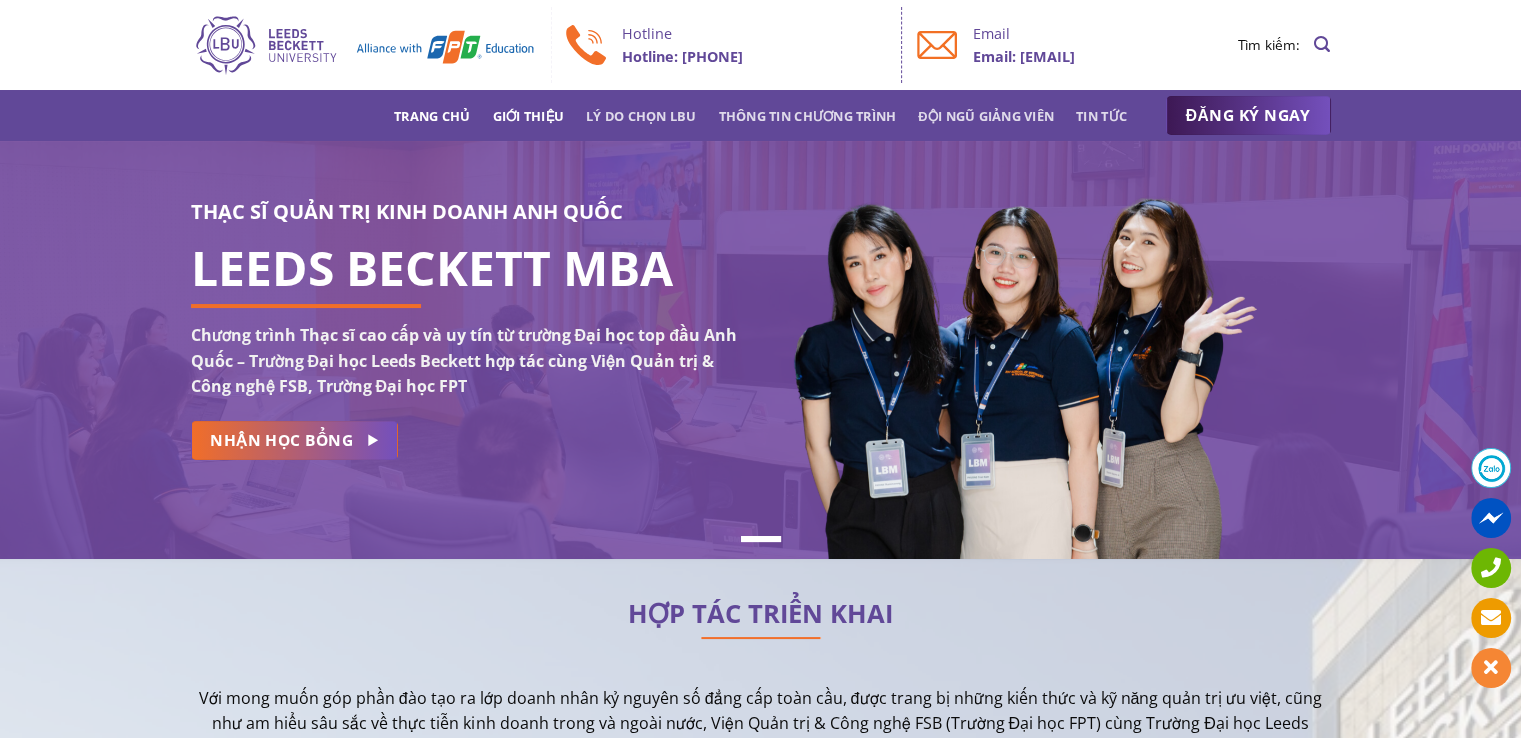 click on "Giới thiệu" at bounding box center [528, 116] 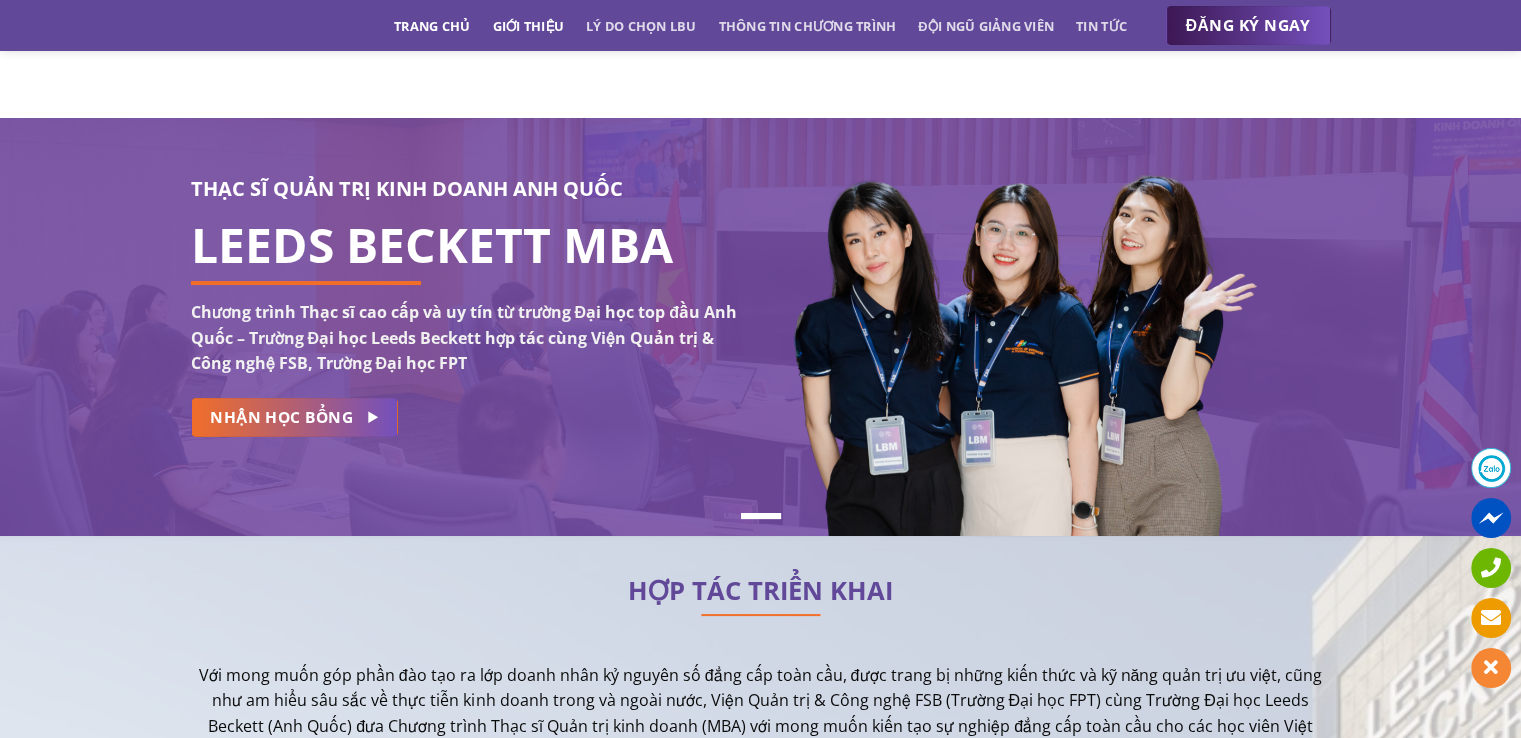 scroll, scrollTop: 0, scrollLeft: 0, axis: both 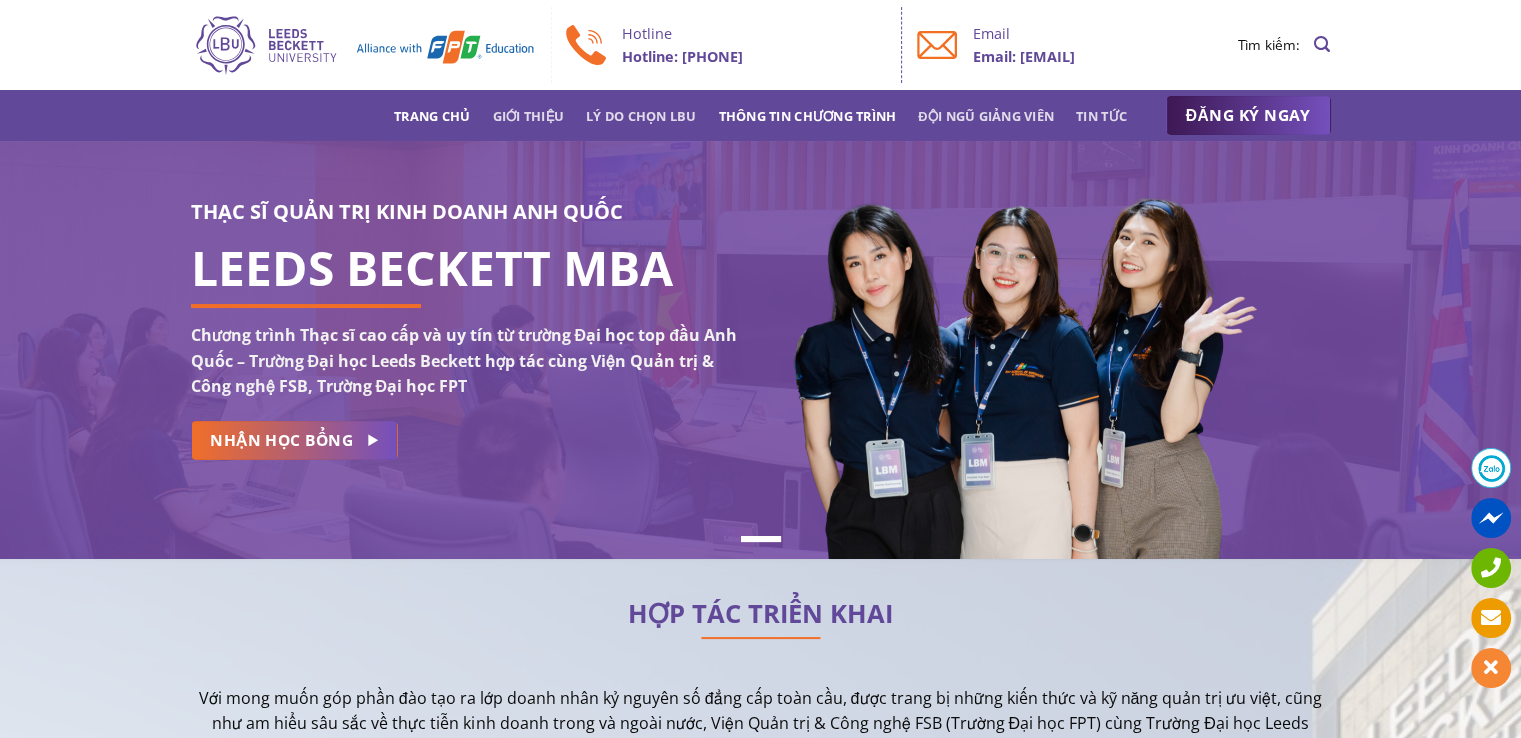 click on "Thông tin chương trình" at bounding box center (808, 116) 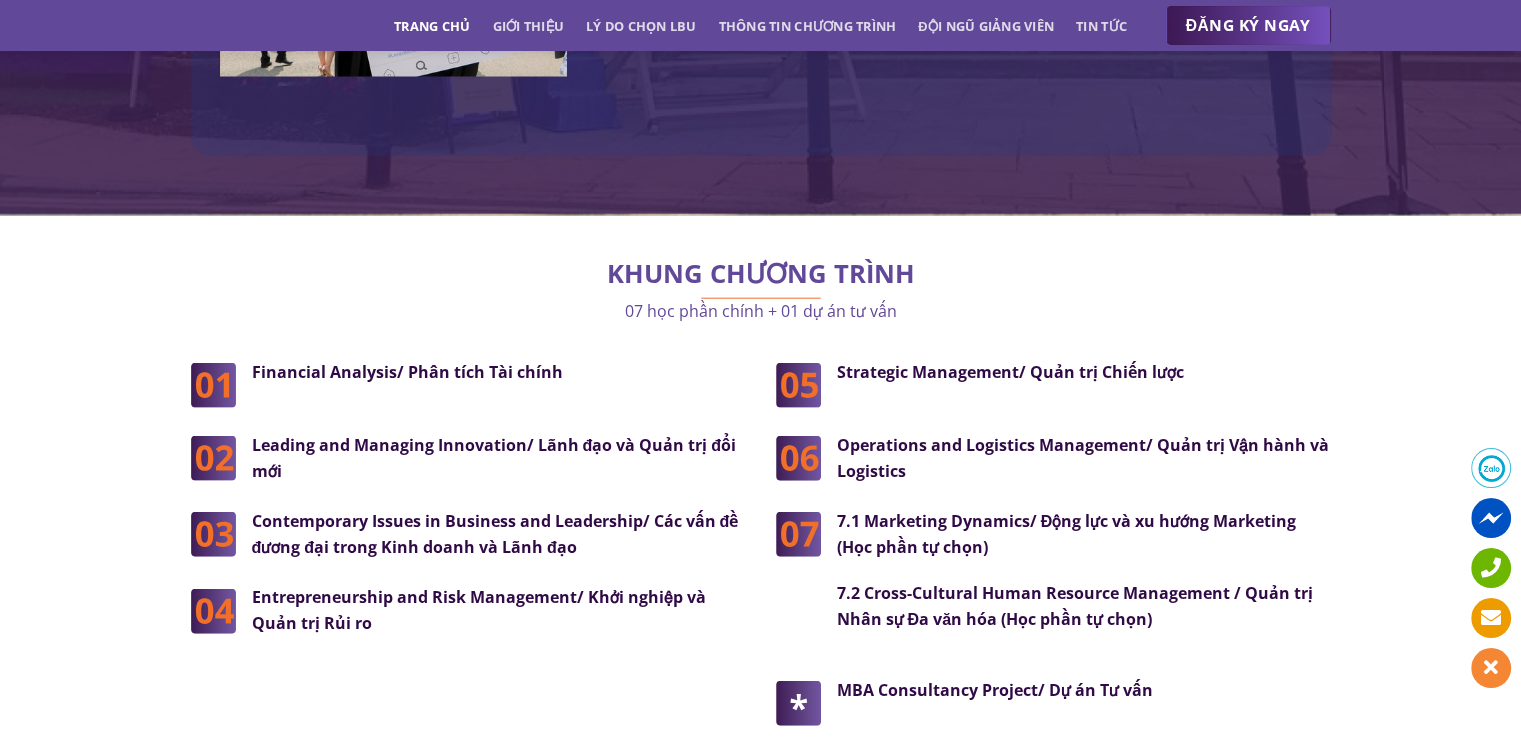 scroll, scrollTop: 4951, scrollLeft: 0, axis: vertical 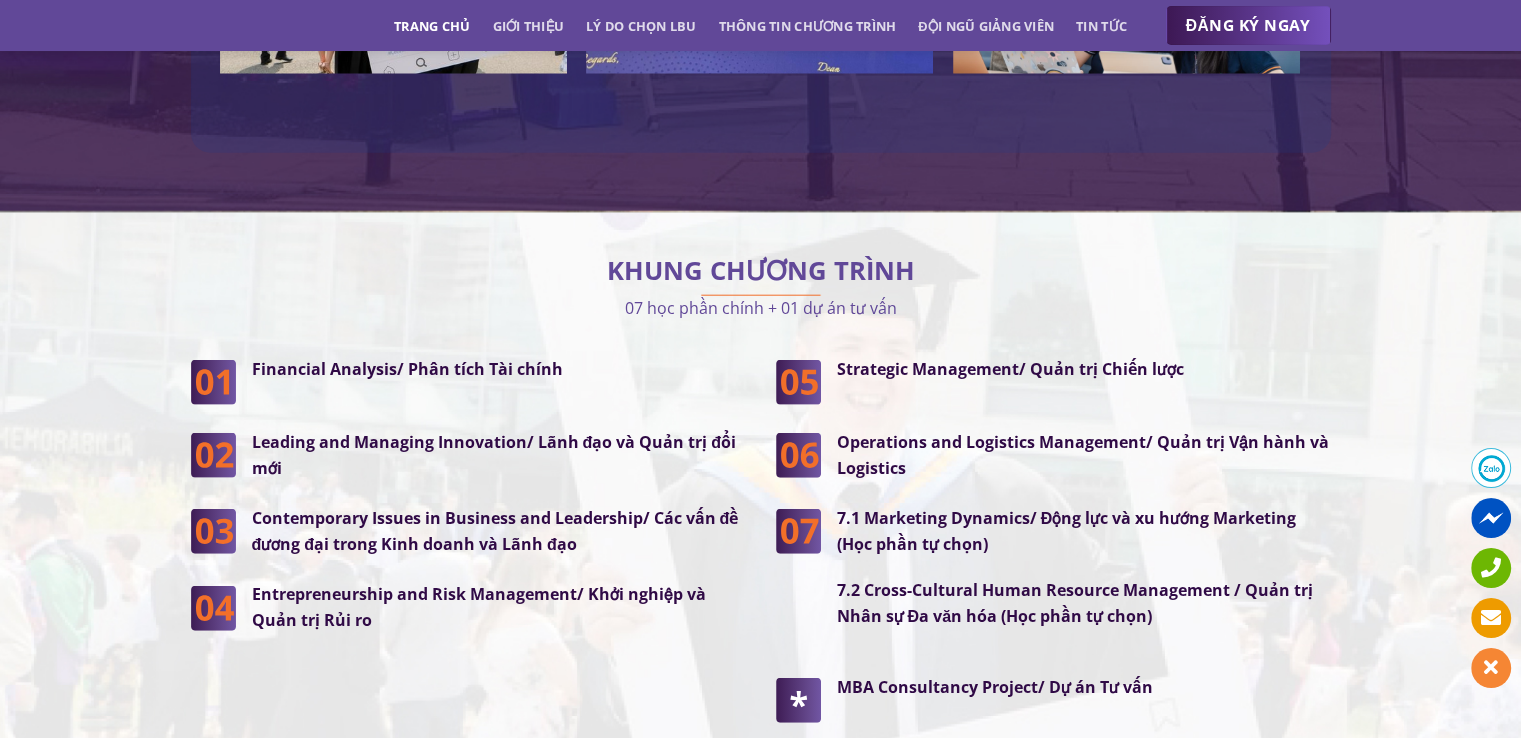 drag, startPoint x: 921, startPoint y: 302, endPoint x: 609, endPoint y: 312, distance: 312.16022 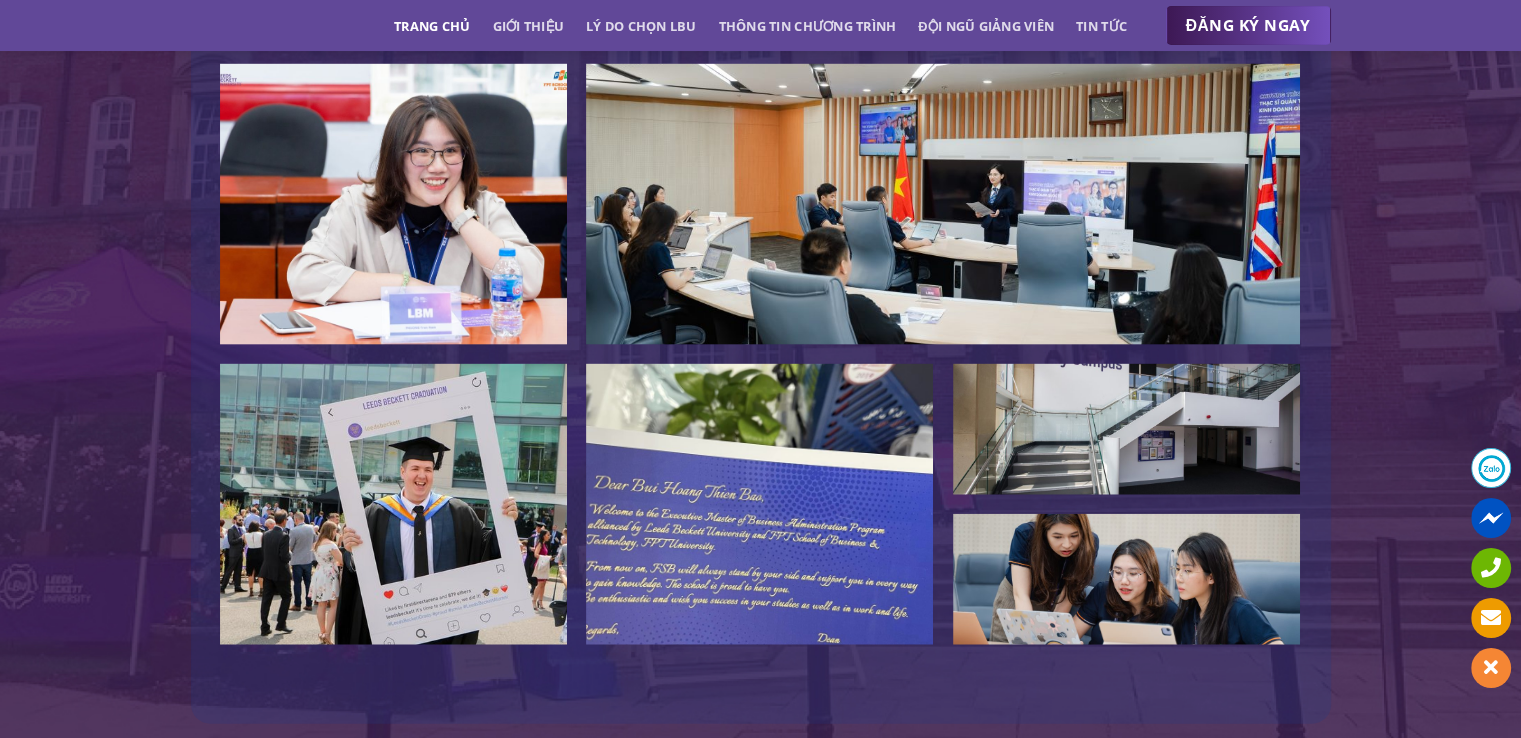 scroll, scrollTop: 4403, scrollLeft: 0, axis: vertical 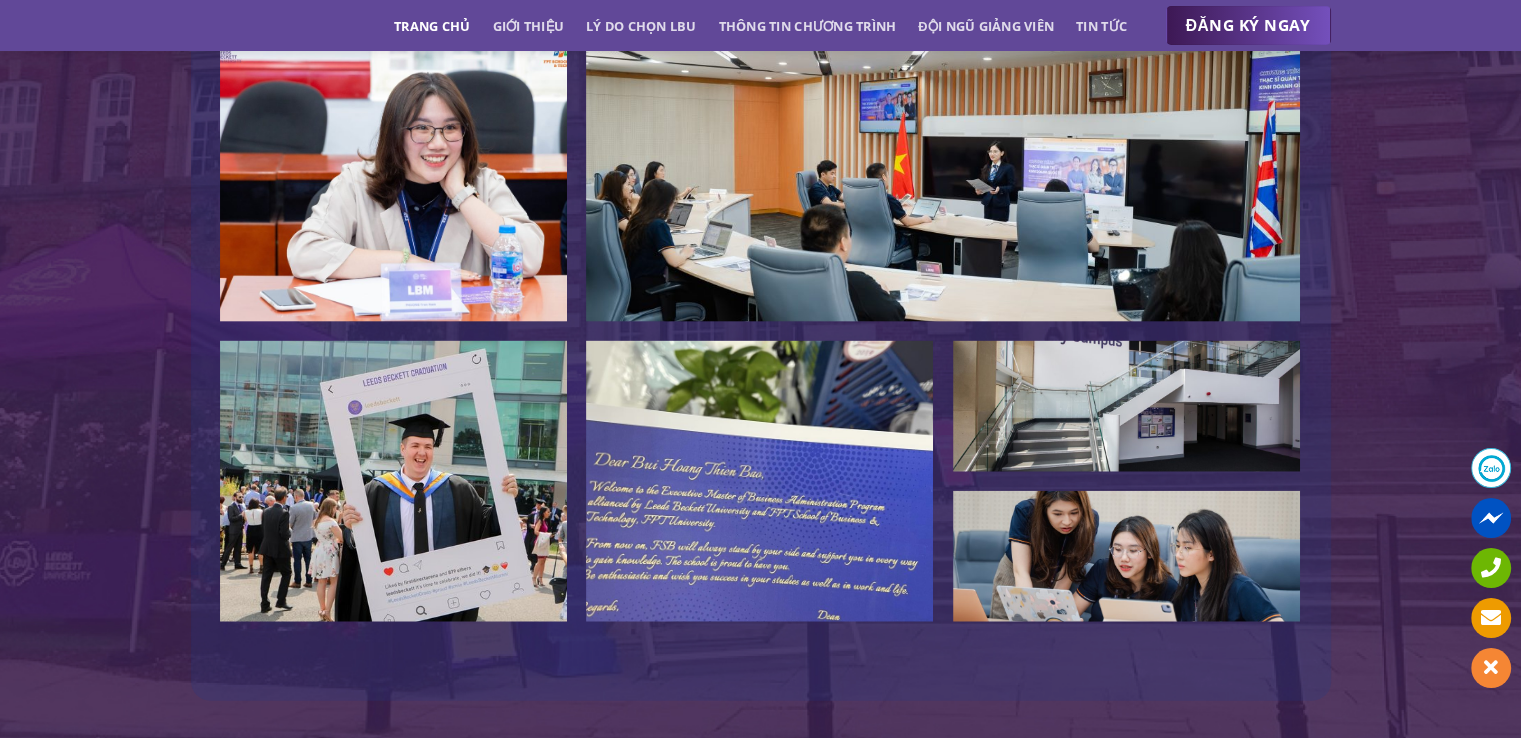 click at bounding box center (393, 481) 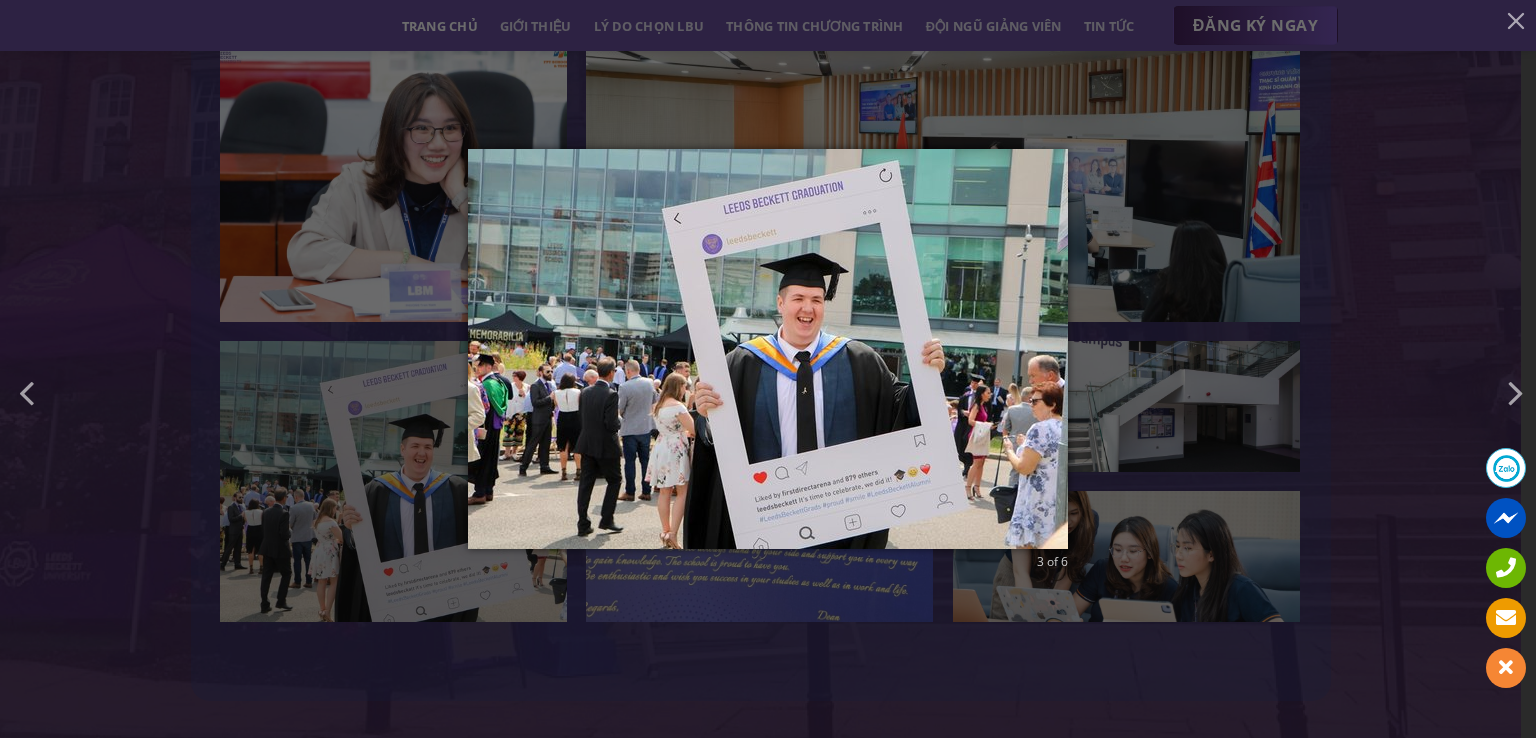 click on "3 of 6" at bounding box center (768, 369) 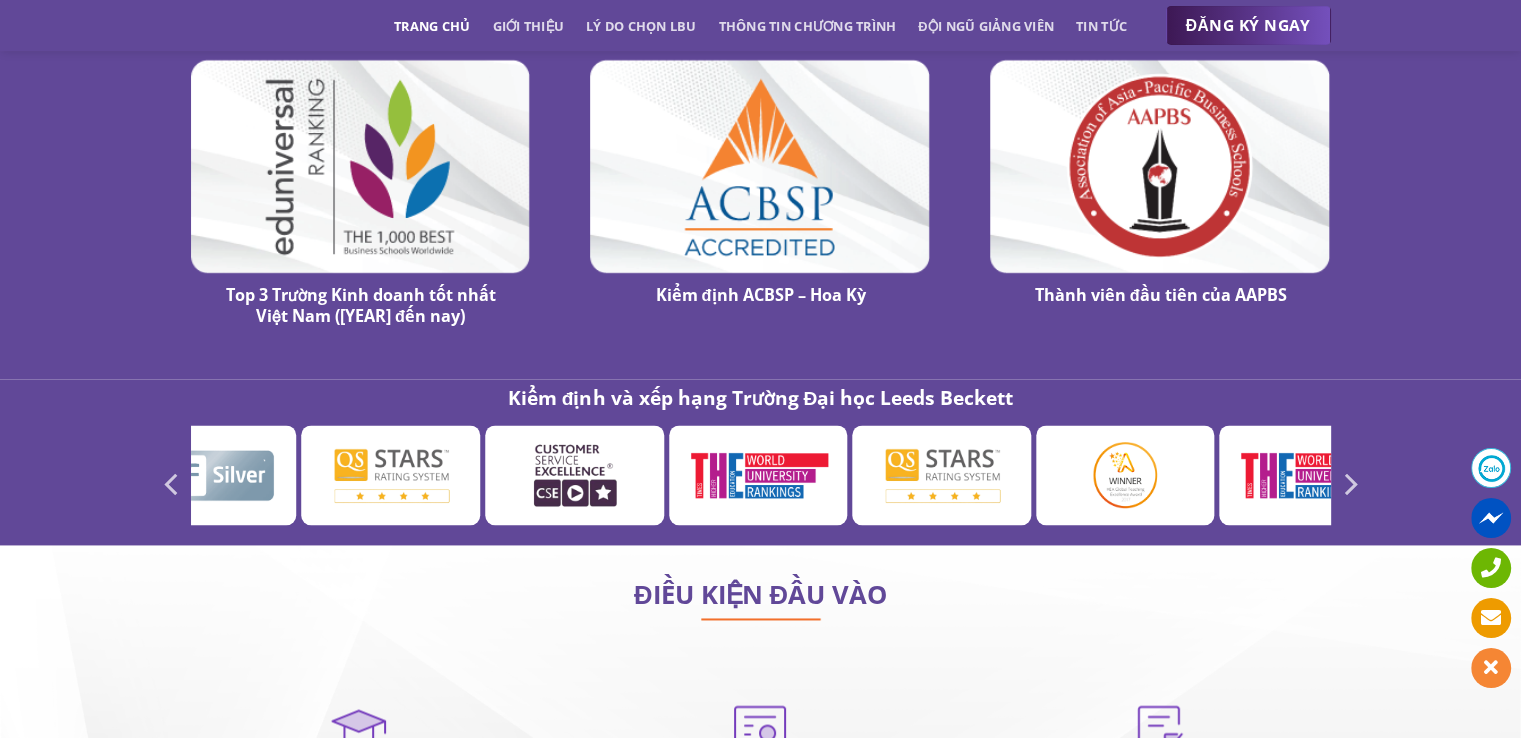 scroll, scrollTop: 10511, scrollLeft: 0, axis: vertical 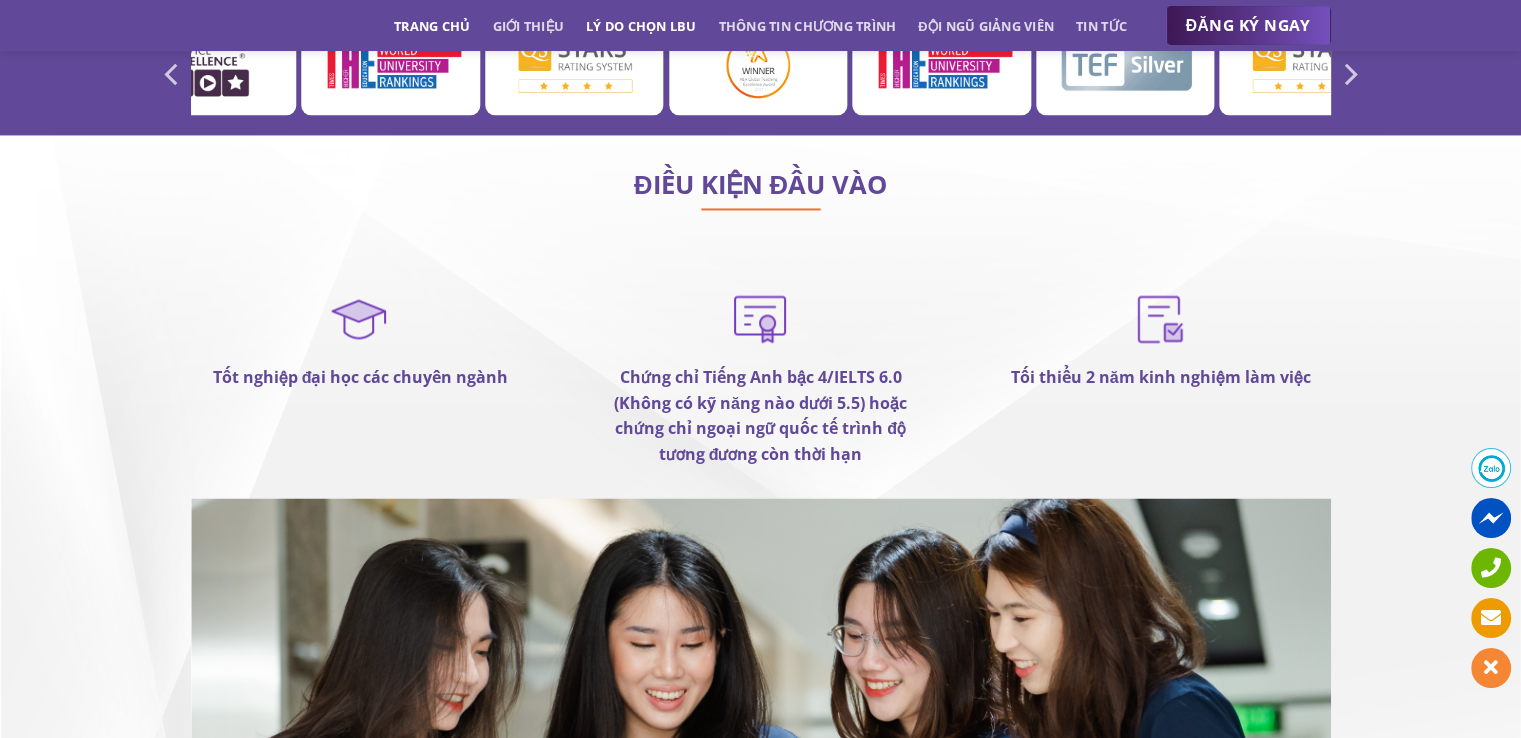 click on "Lý do chọn LBU" at bounding box center [641, 26] 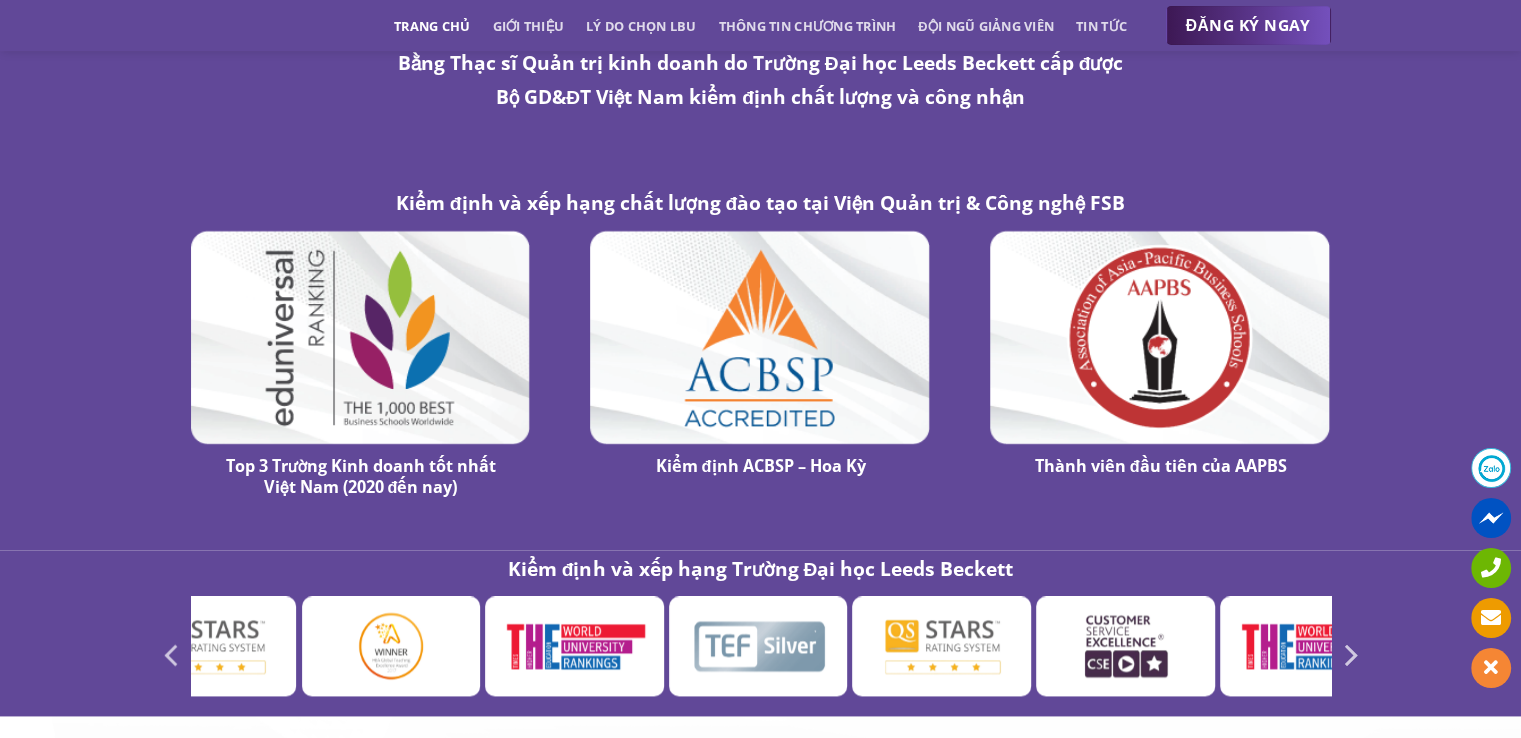 scroll, scrollTop: 10332, scrollLeft: 0, axis: vertical 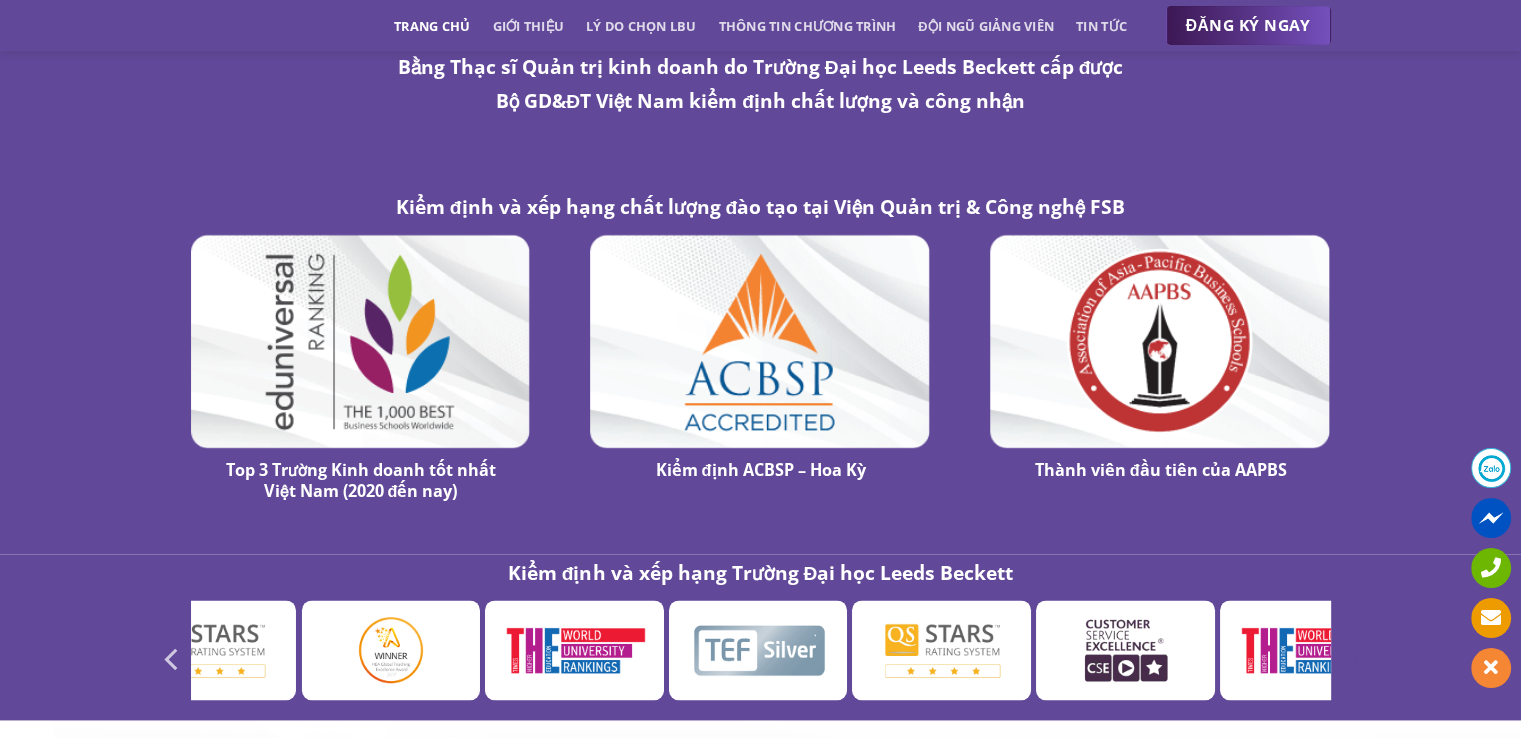 click 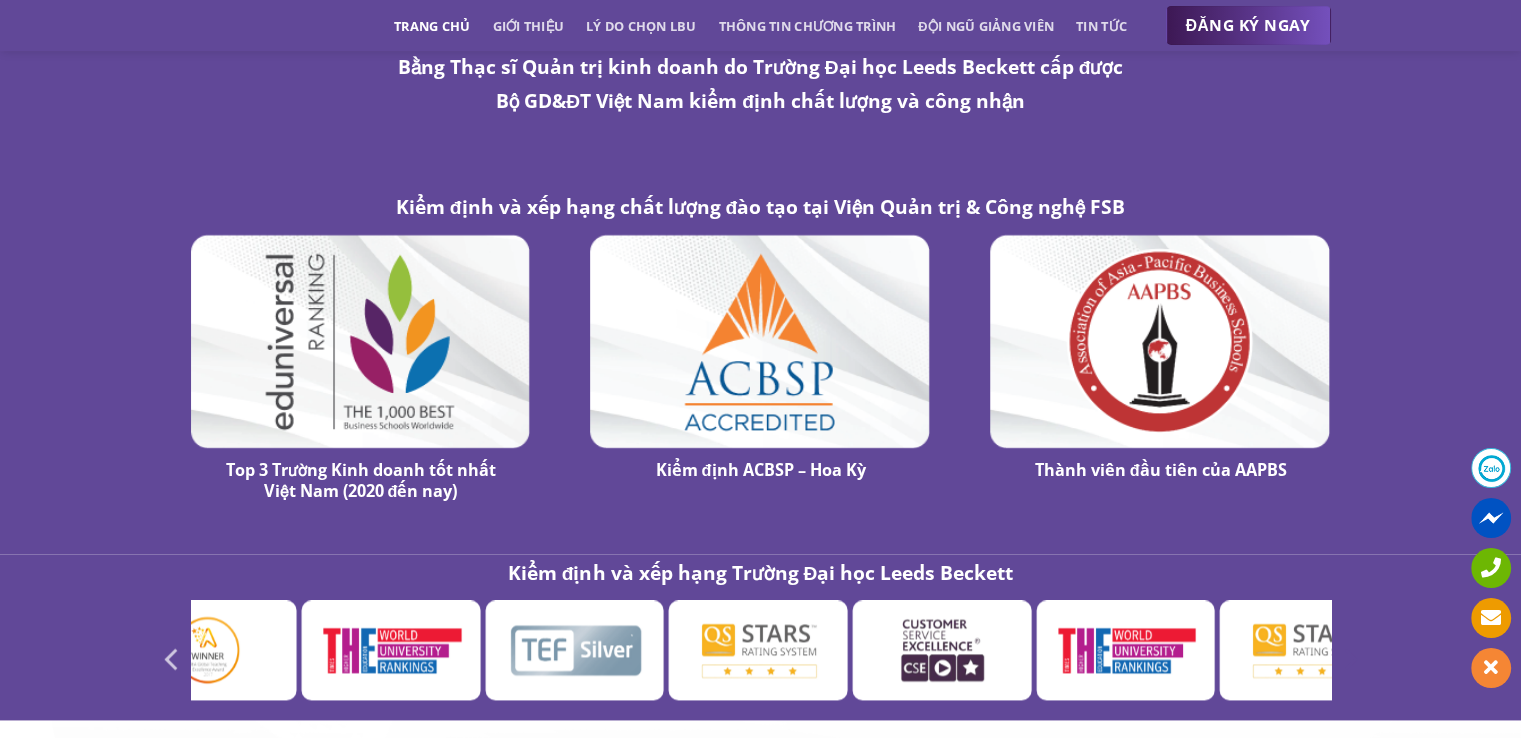 click 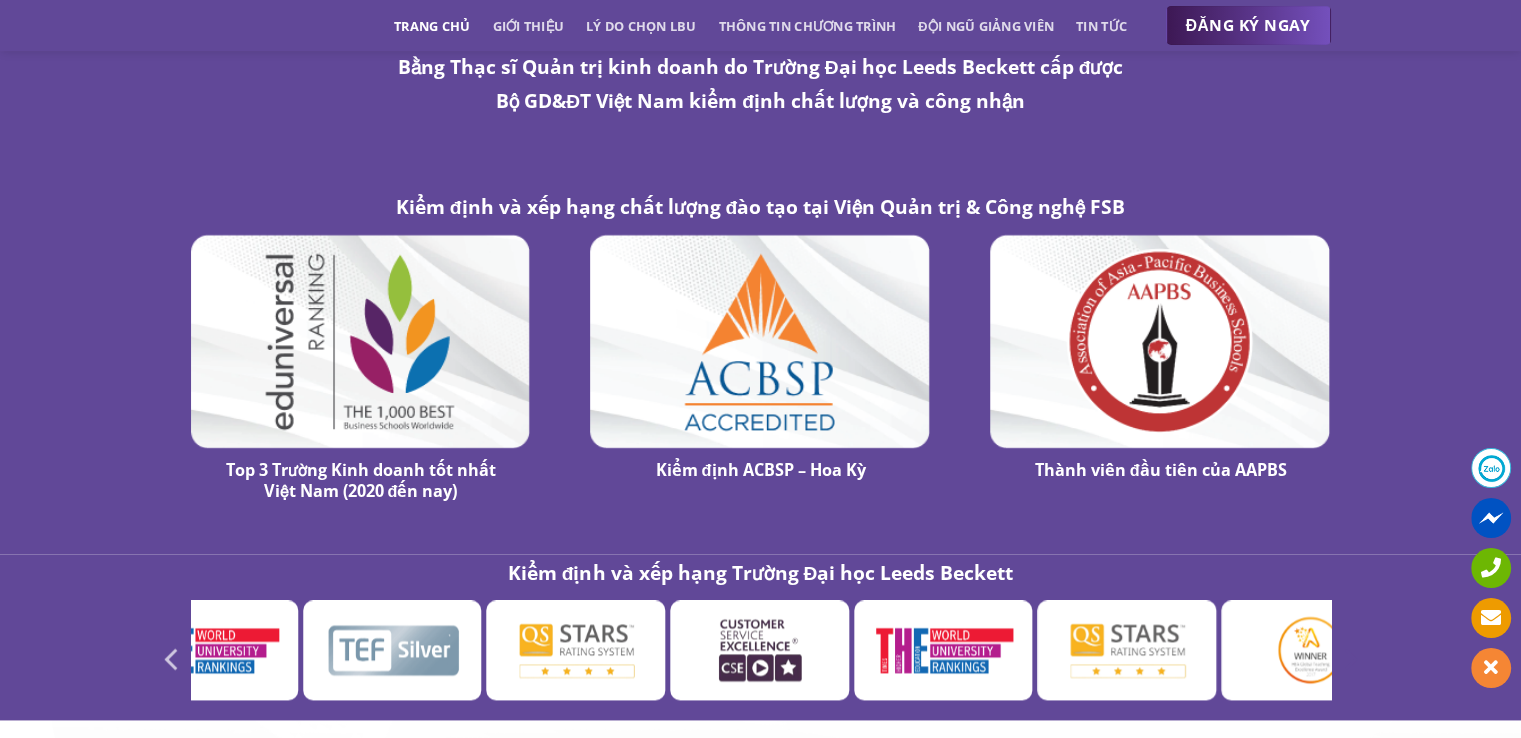 click 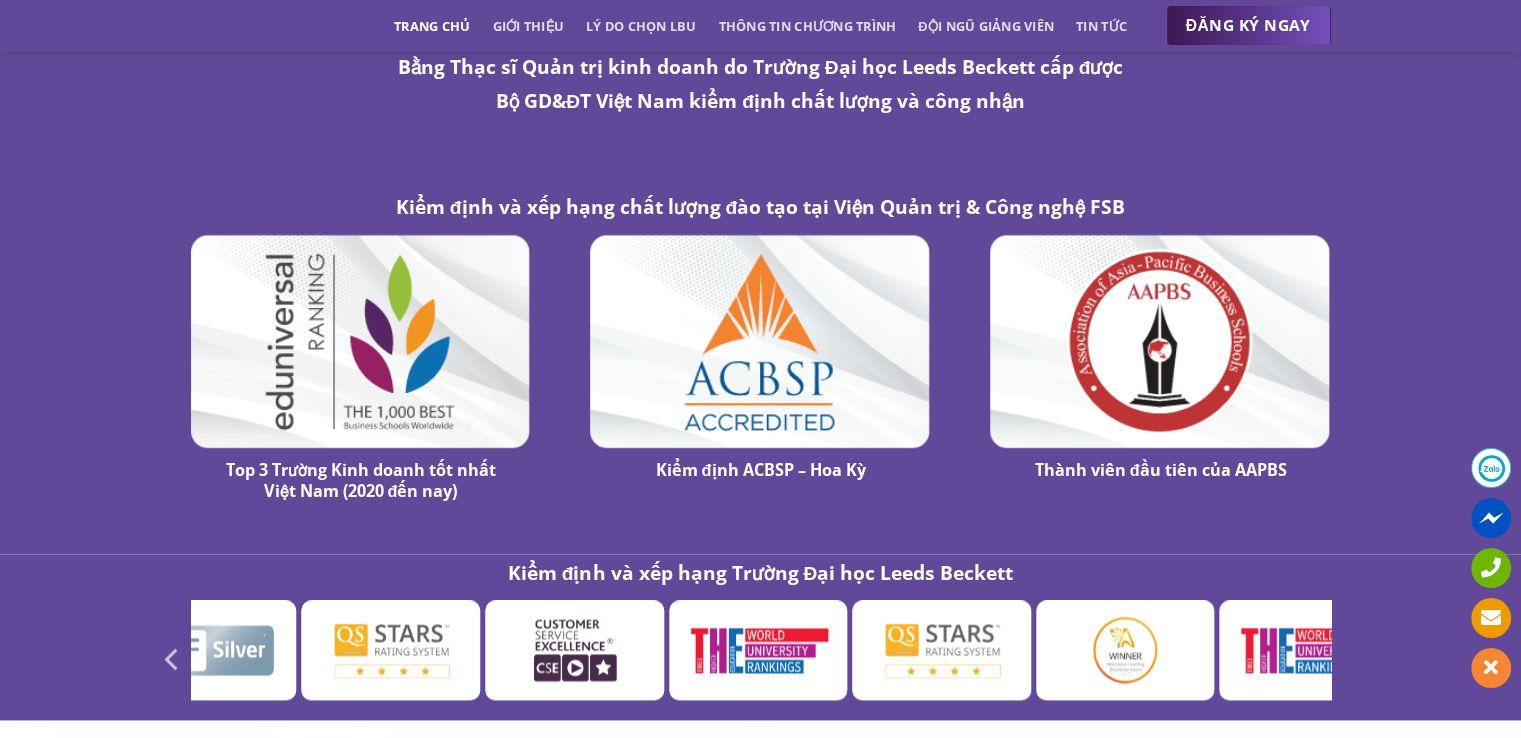 click 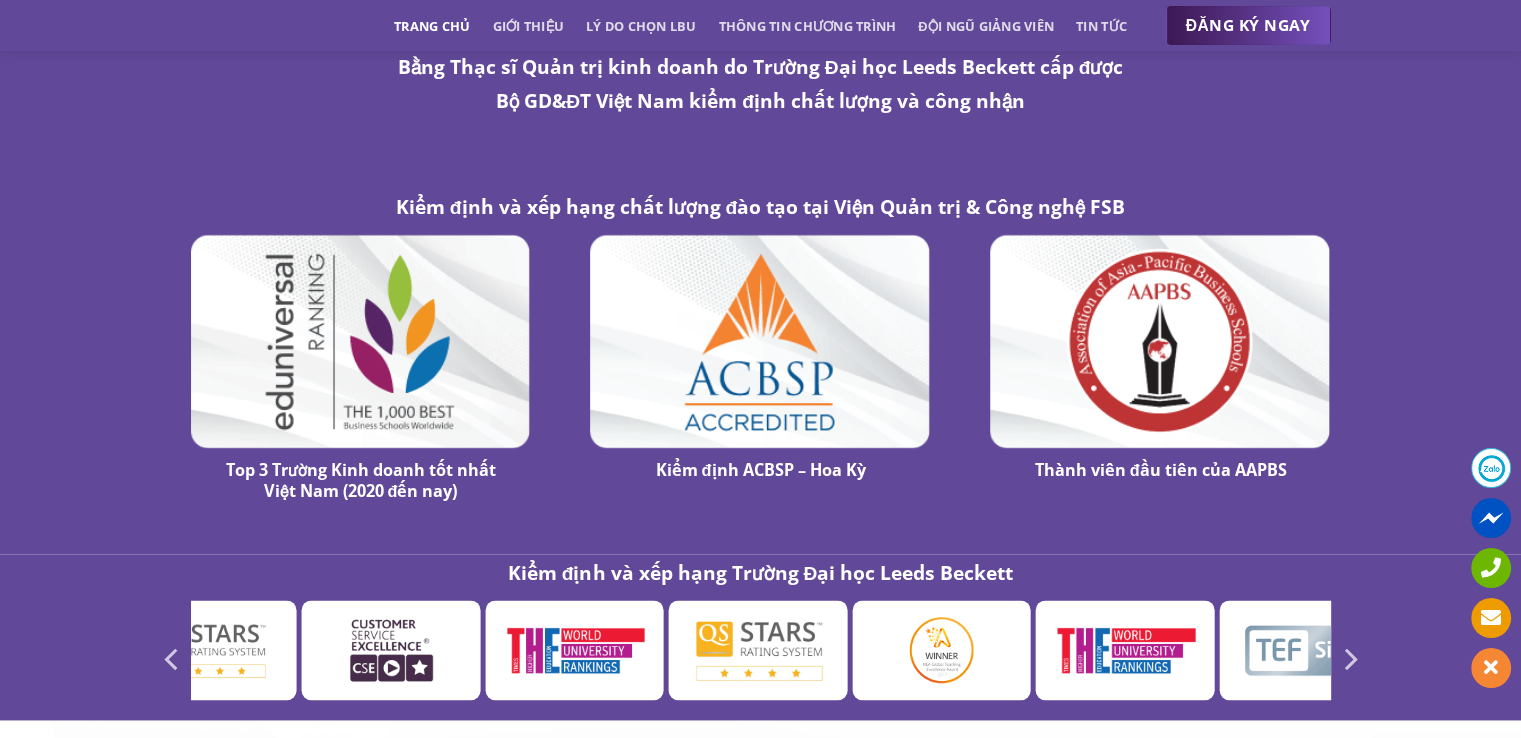 click at bounding box center [757, 649] 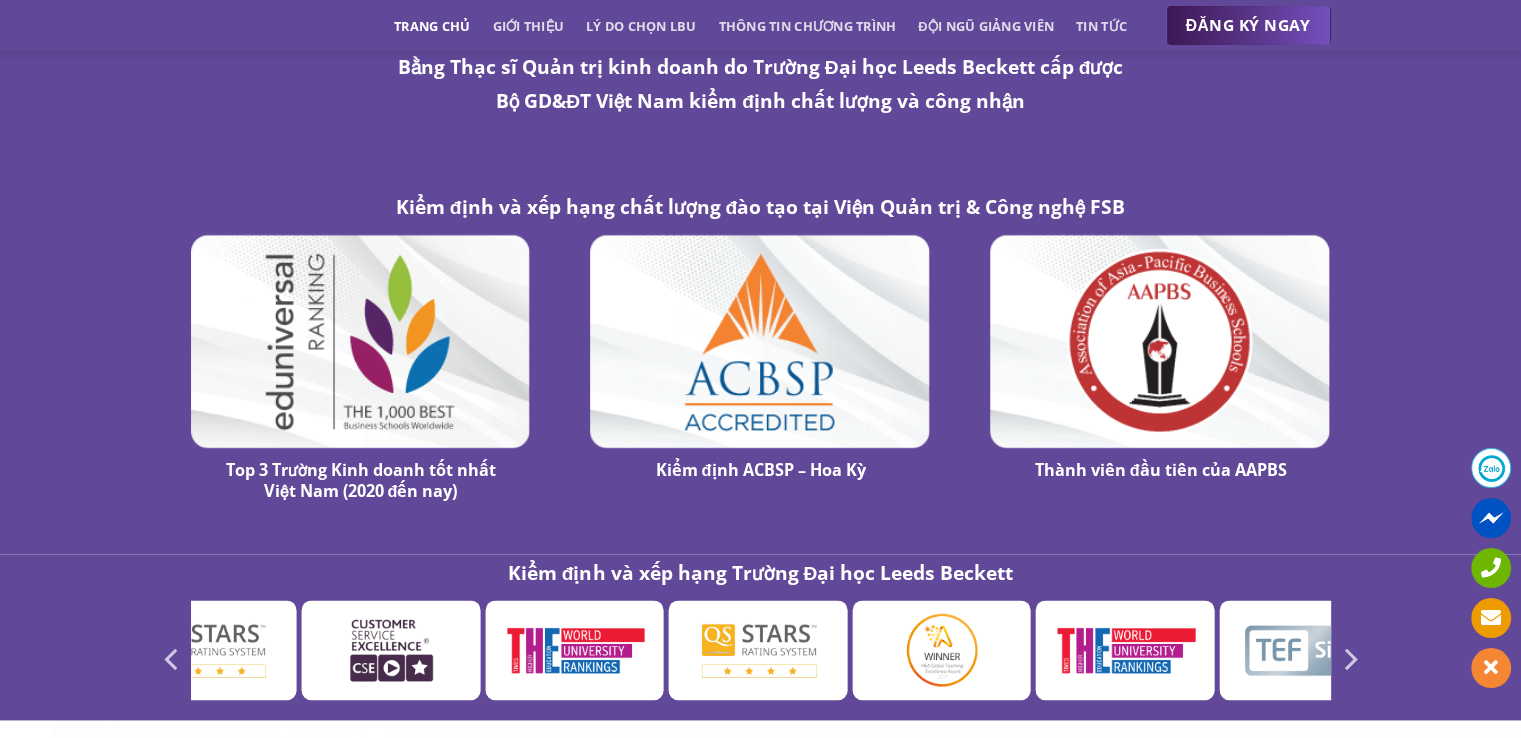 click at bounding box center [941, 649] 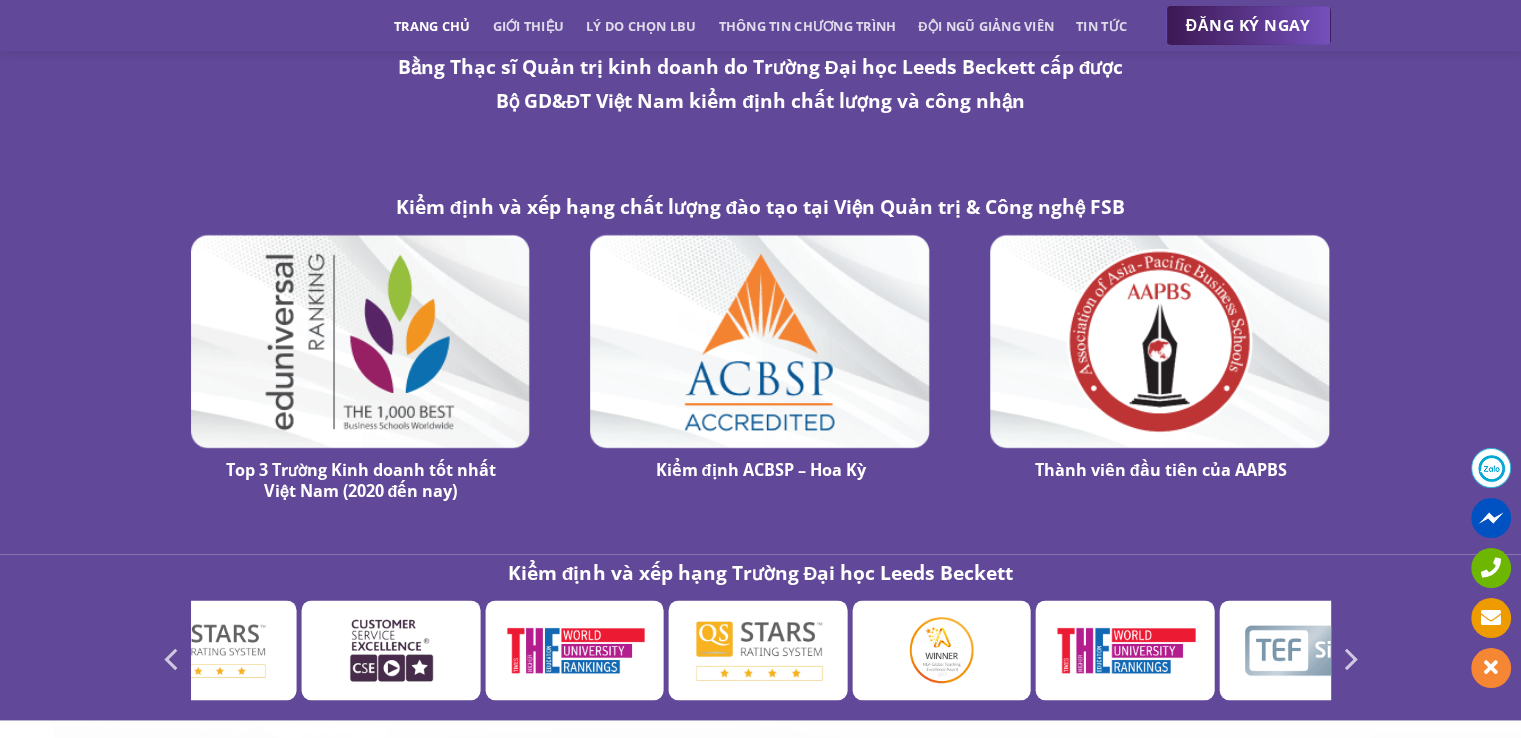 click at bounding box center [757, 649] 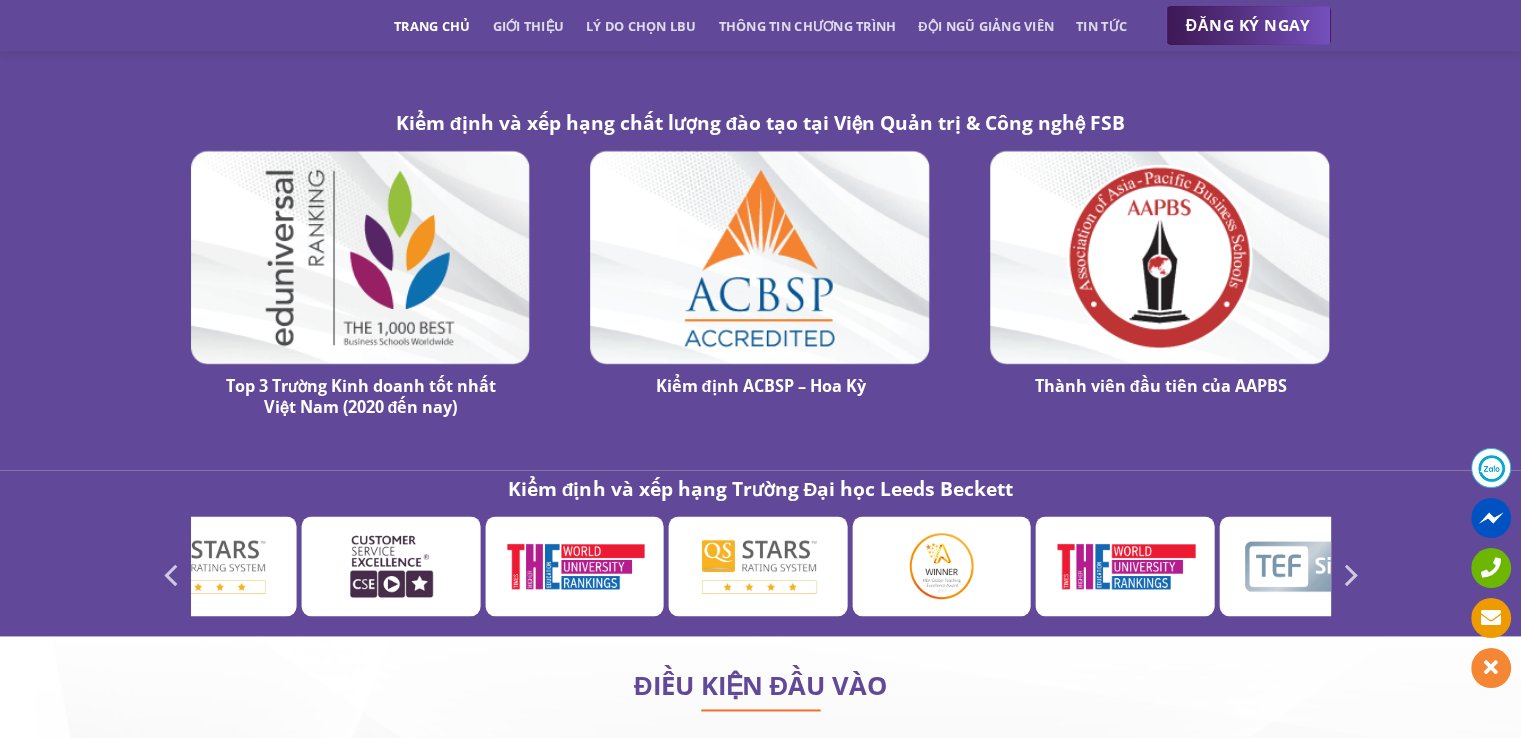 scroll, scrollTop: 10404, scrollLeft: 0, axis: vertical 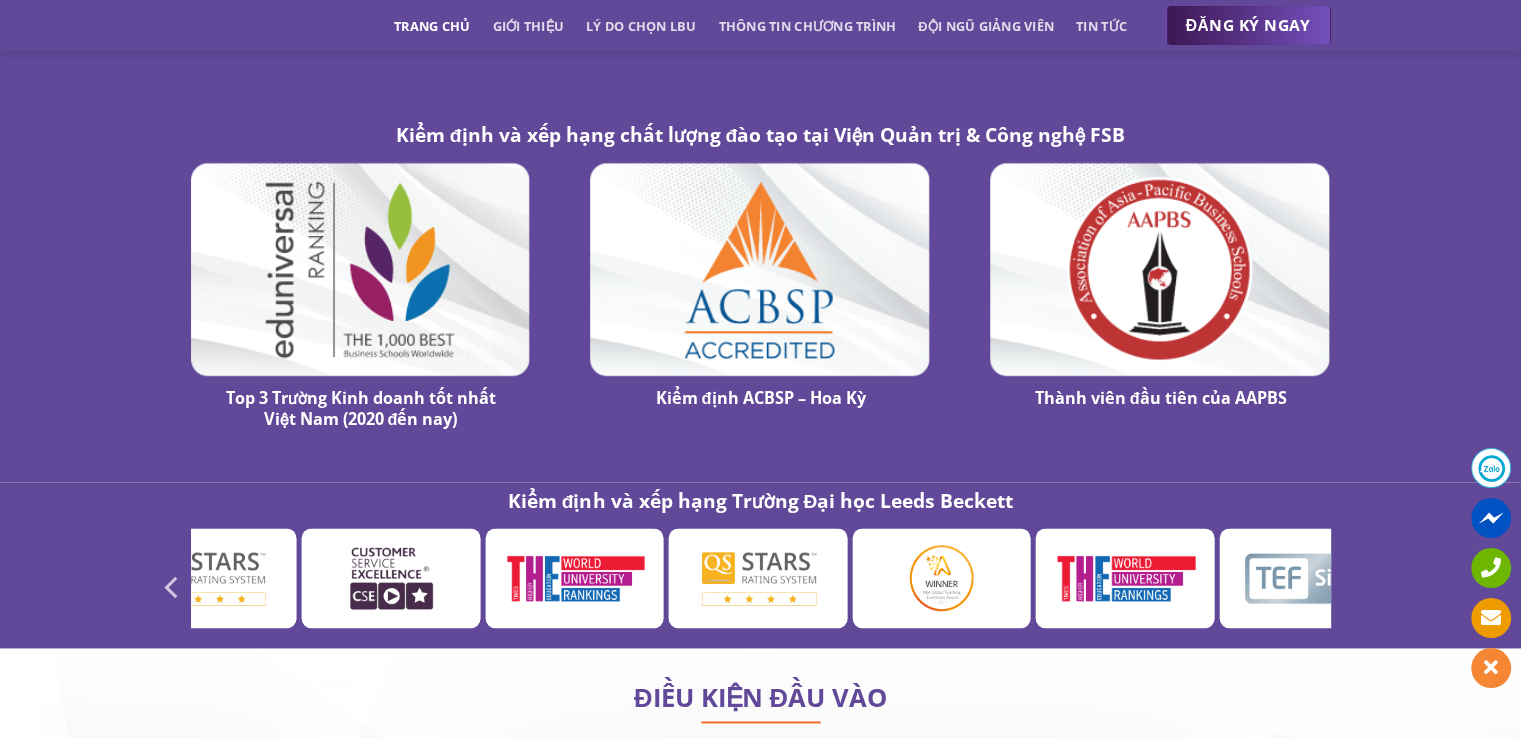 click 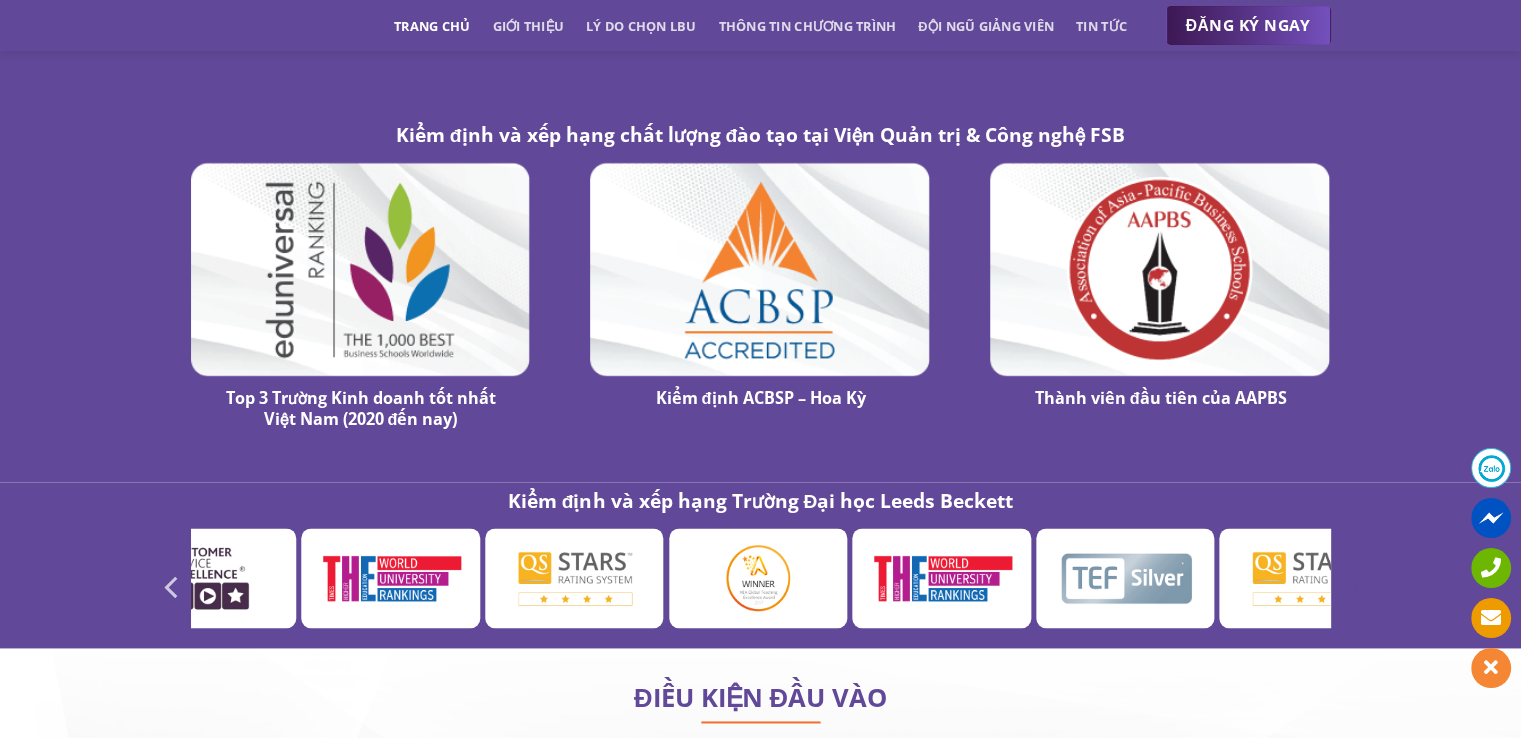 click 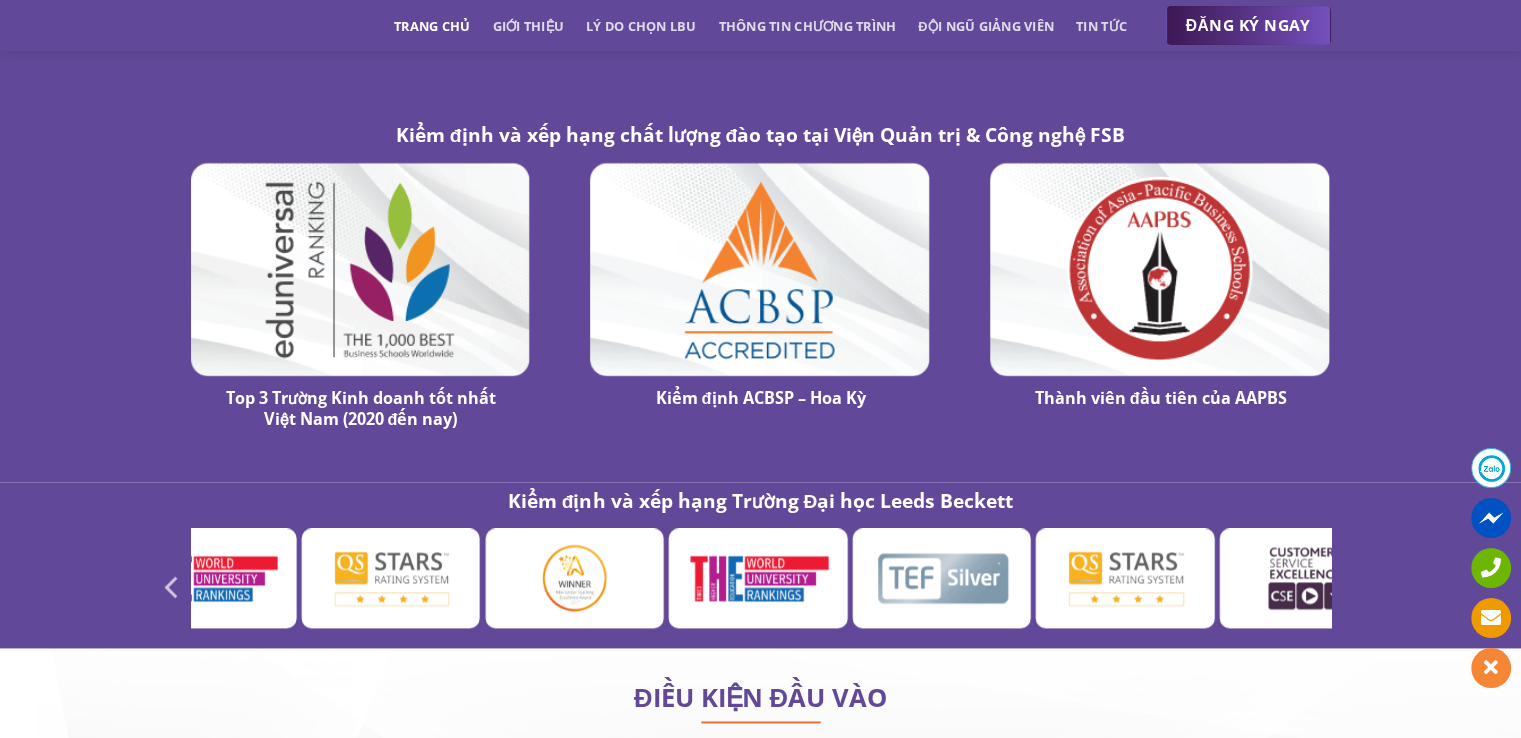 click 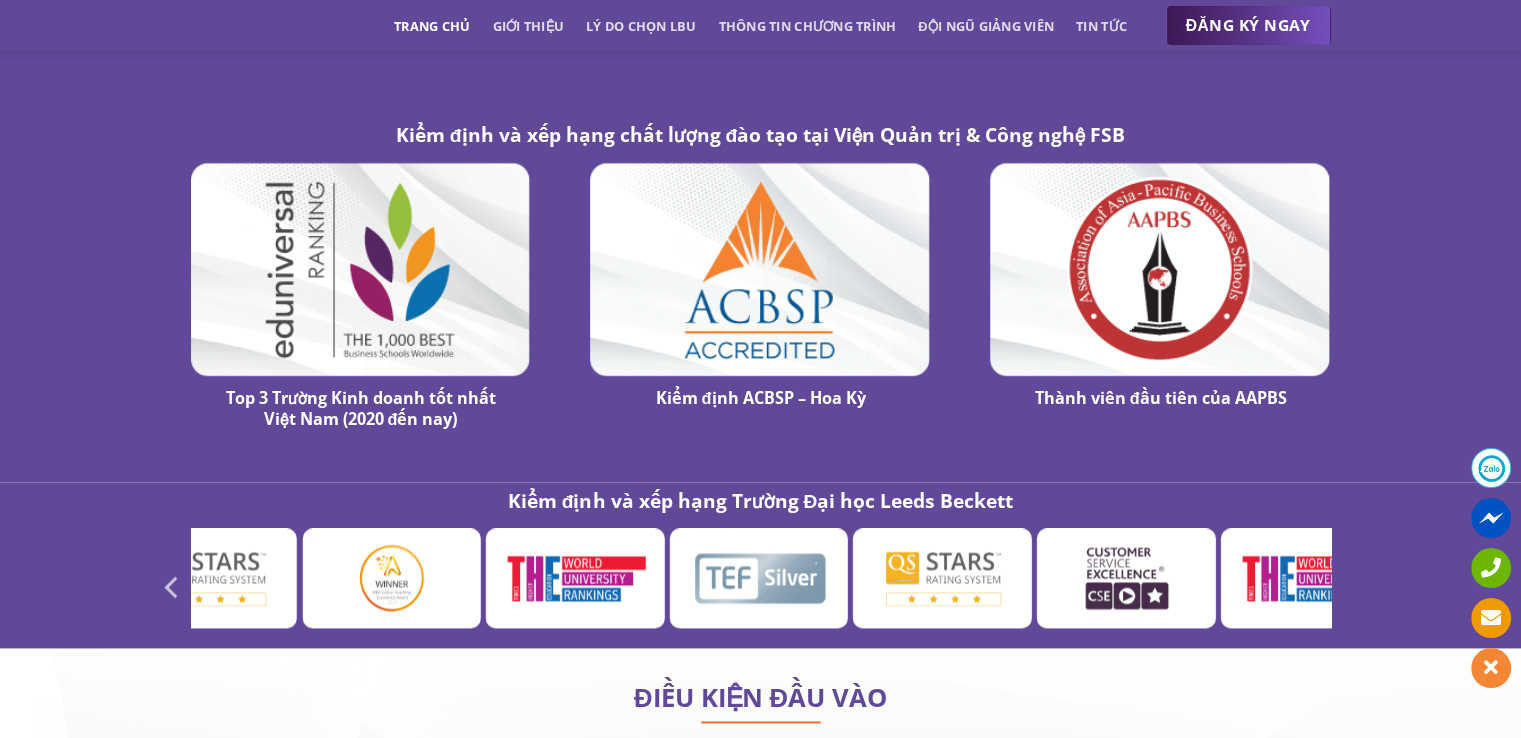 click 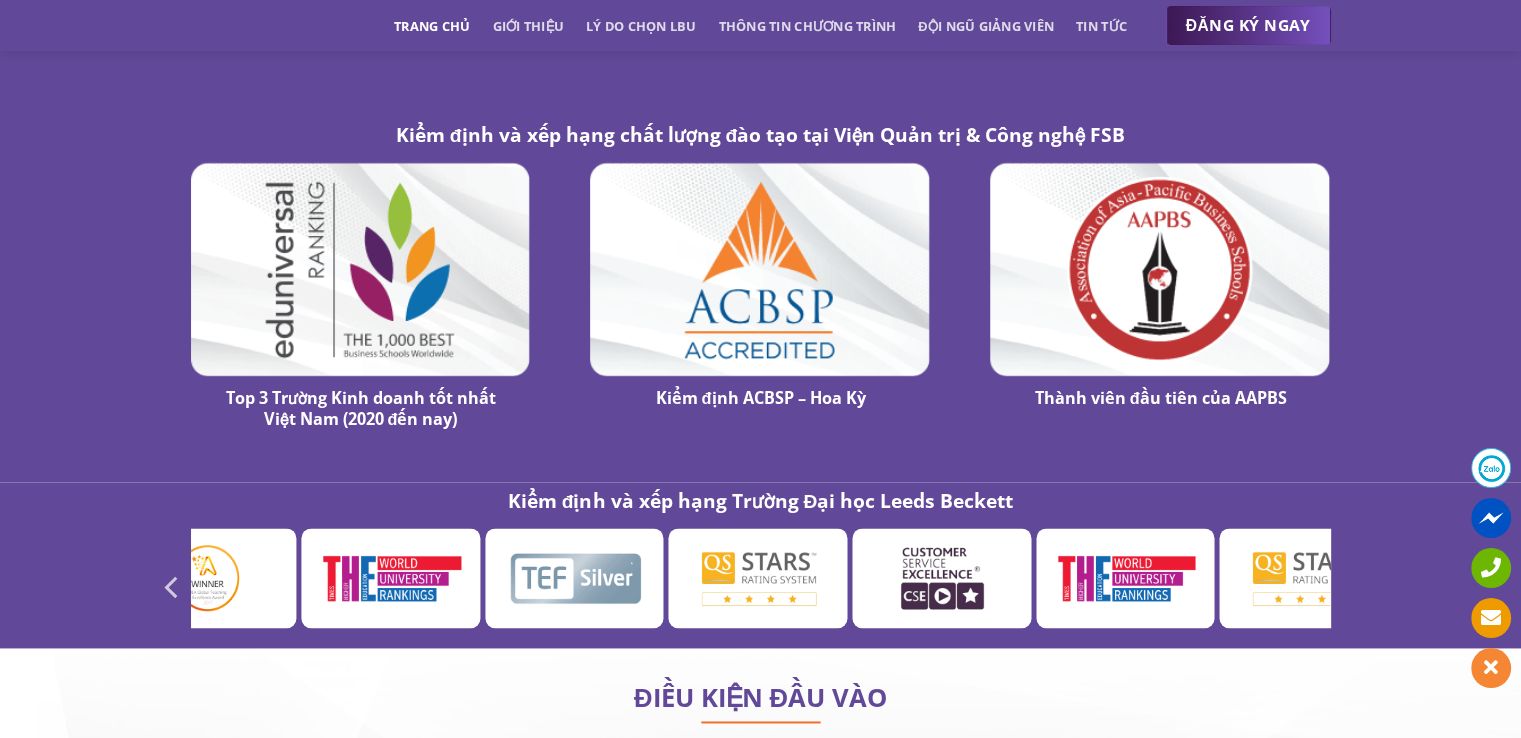 click 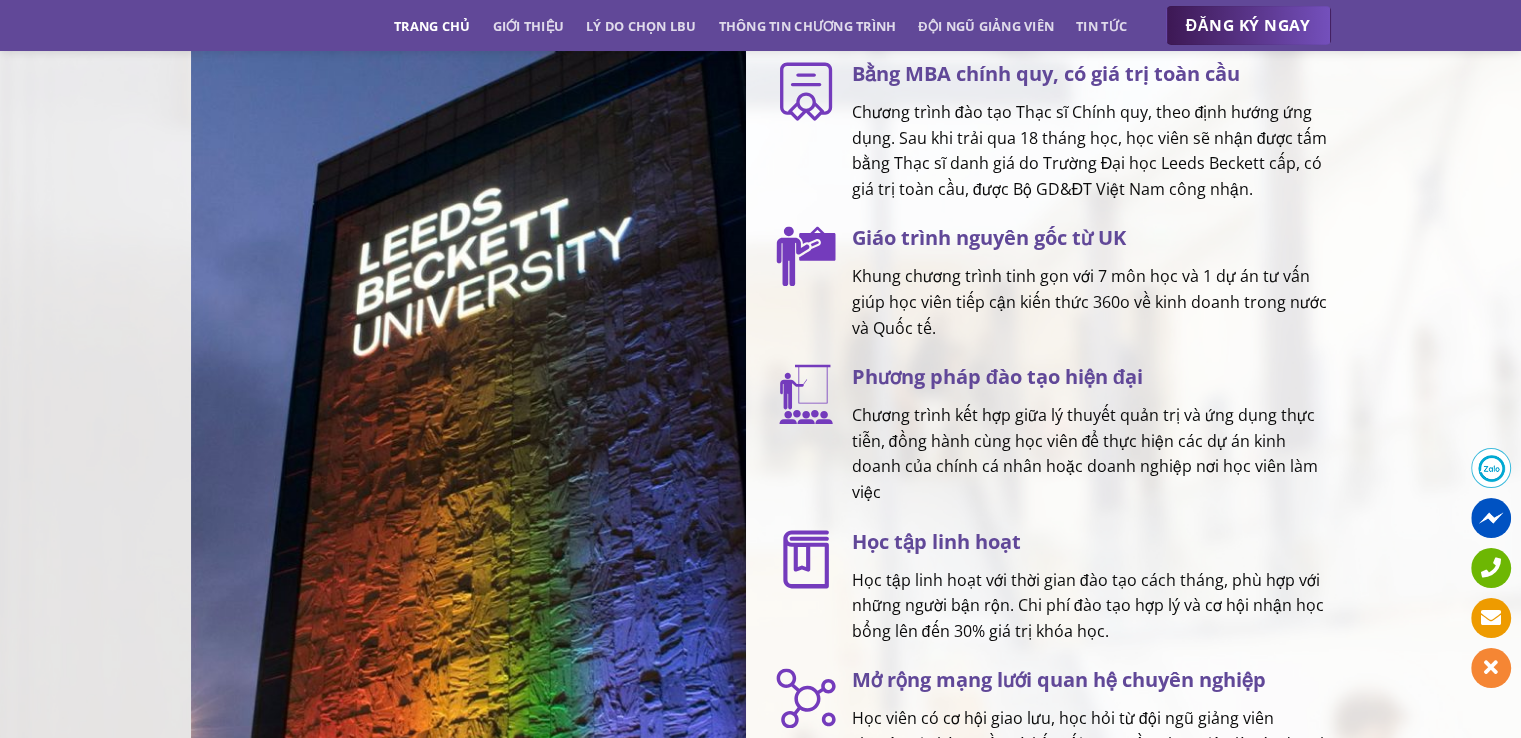 scroll, scrollTop: 2683, scrollLeft: 0, axis: vertical 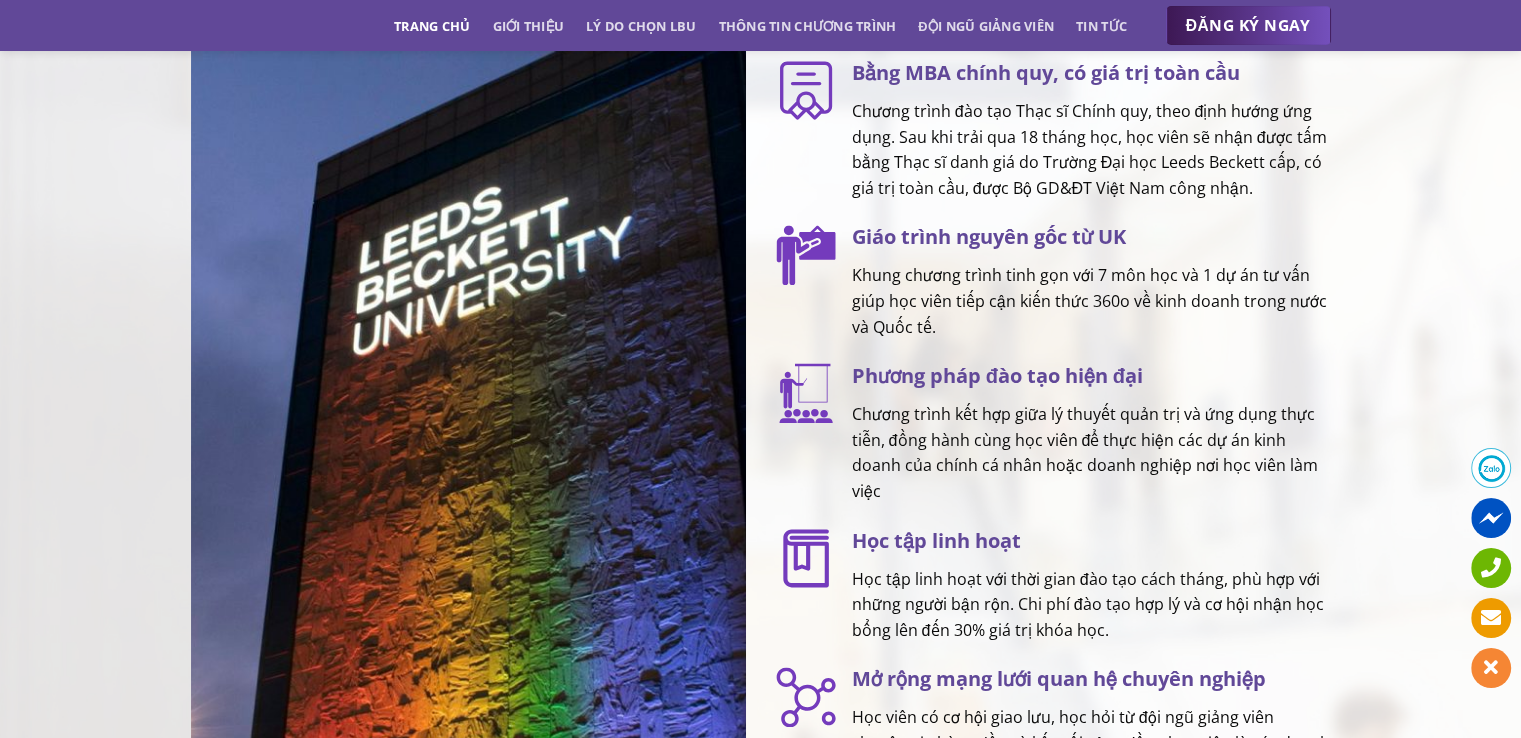 click at bounding box center [468, 443] 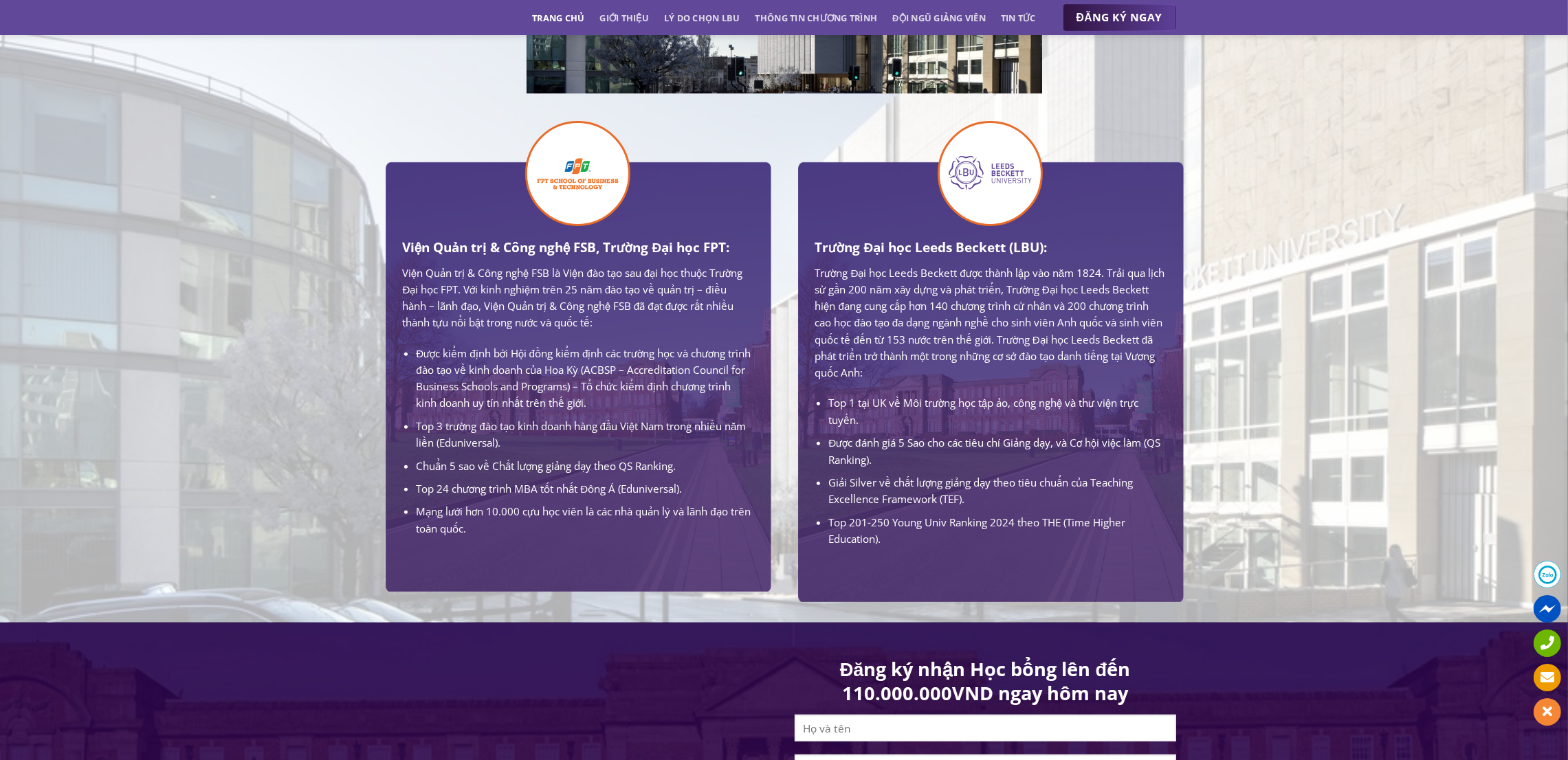 scroll, scrollTop: 730, scrollLeft: 0, axis: vertical 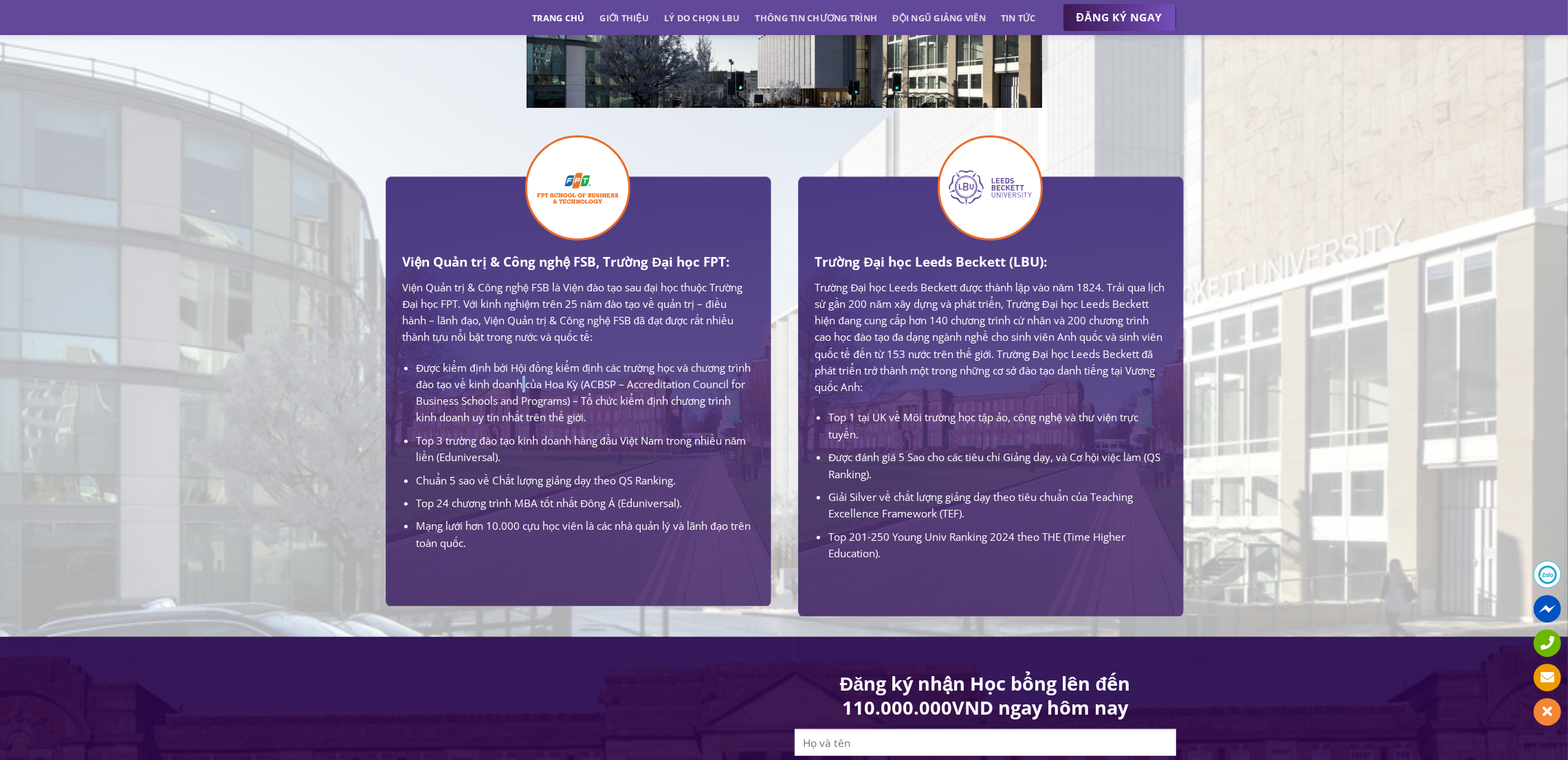 drag, startPoint x: 835, startPoint y: 3, endPoint x: 552, endPoint y: 390, distance: 479.43508 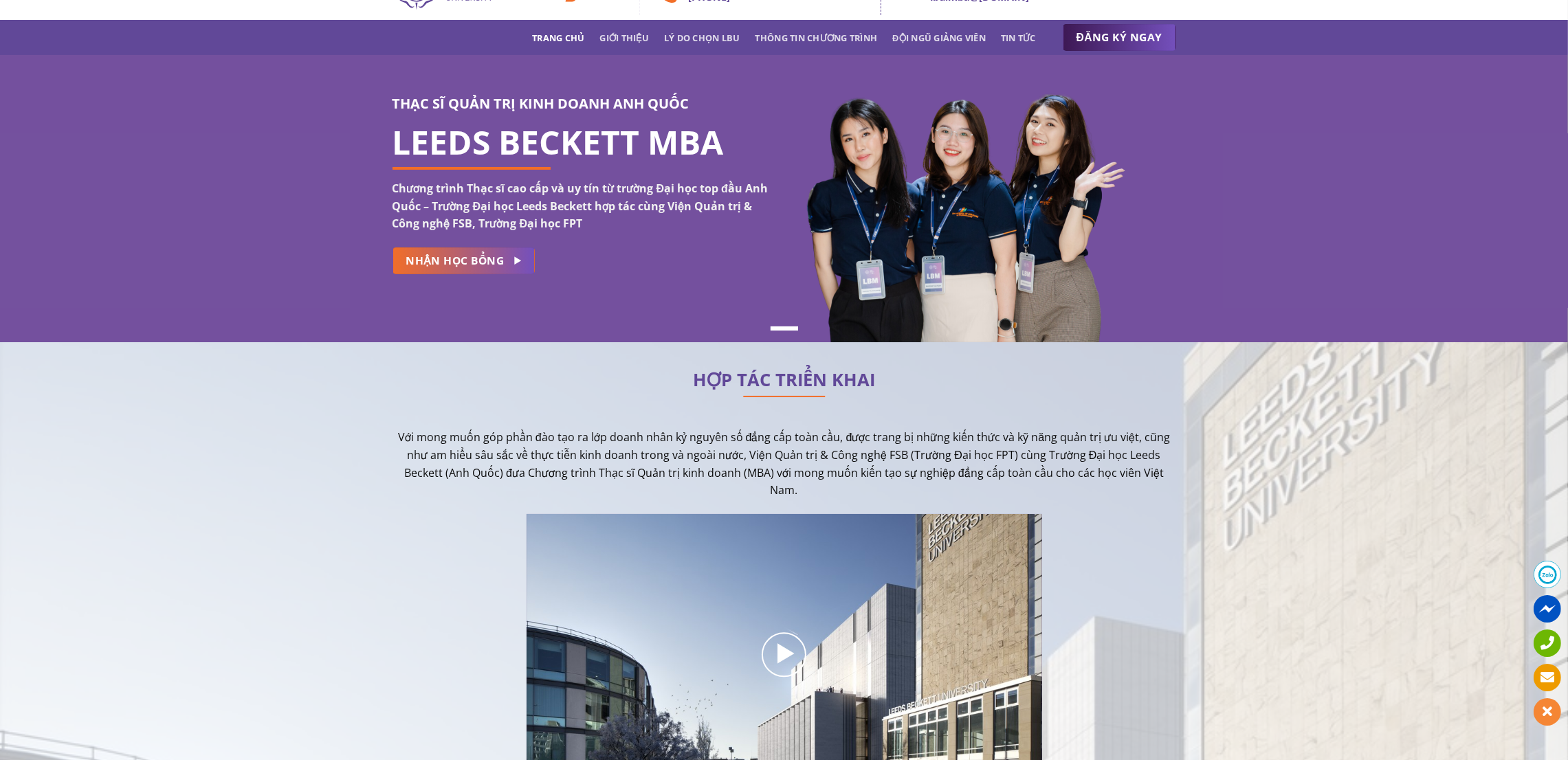 scroll, scrollTop: 0, scrollLeft: 0, axis: both 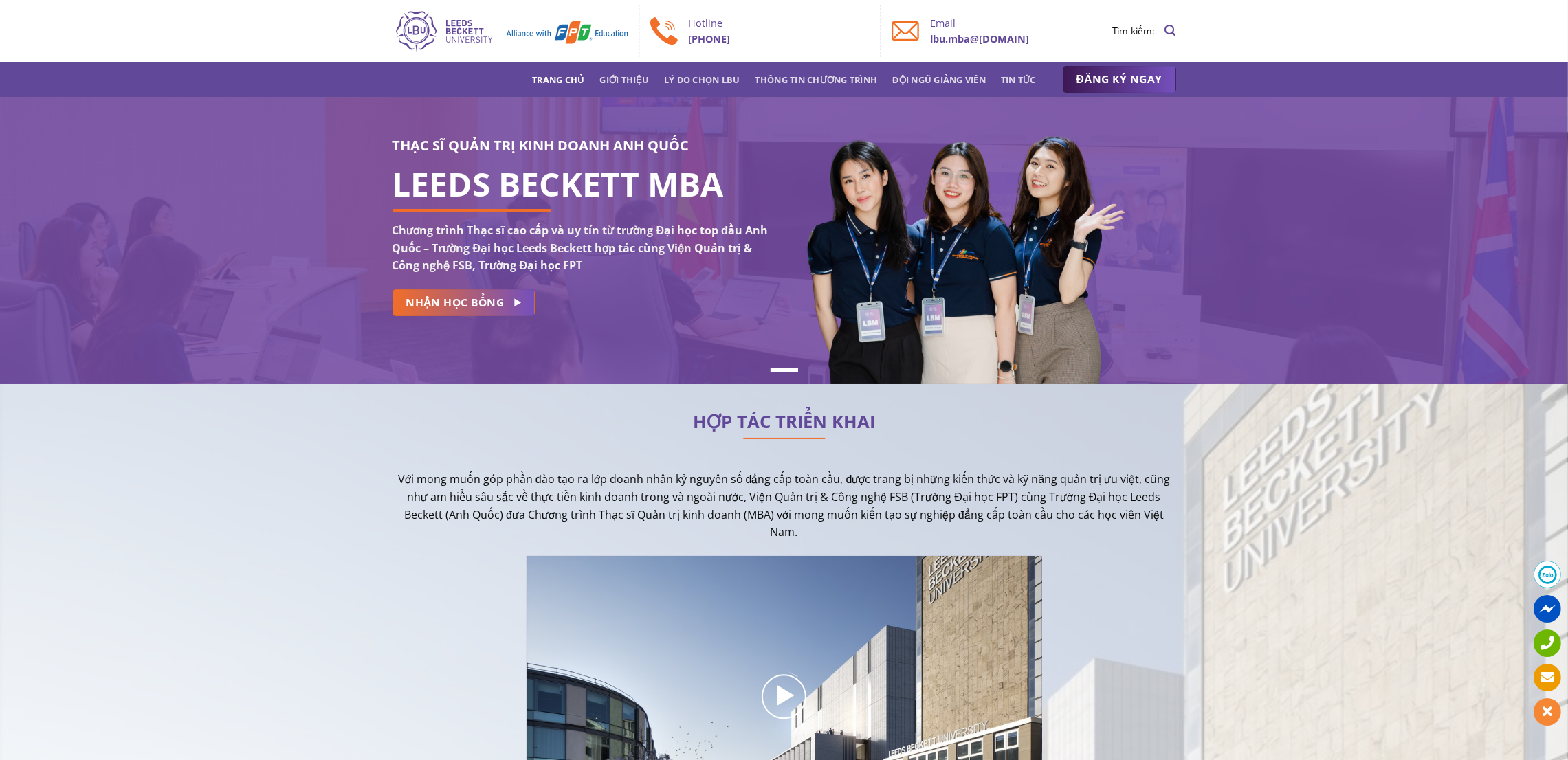 click on "Trang chủ
Giới thiệu
Lý do chọn LBU
Thông tin chương trình
Đội ngũ giảng viên
Tin tức
ĐĂNG KÝ NGAY" at bounding box center [784, 80] 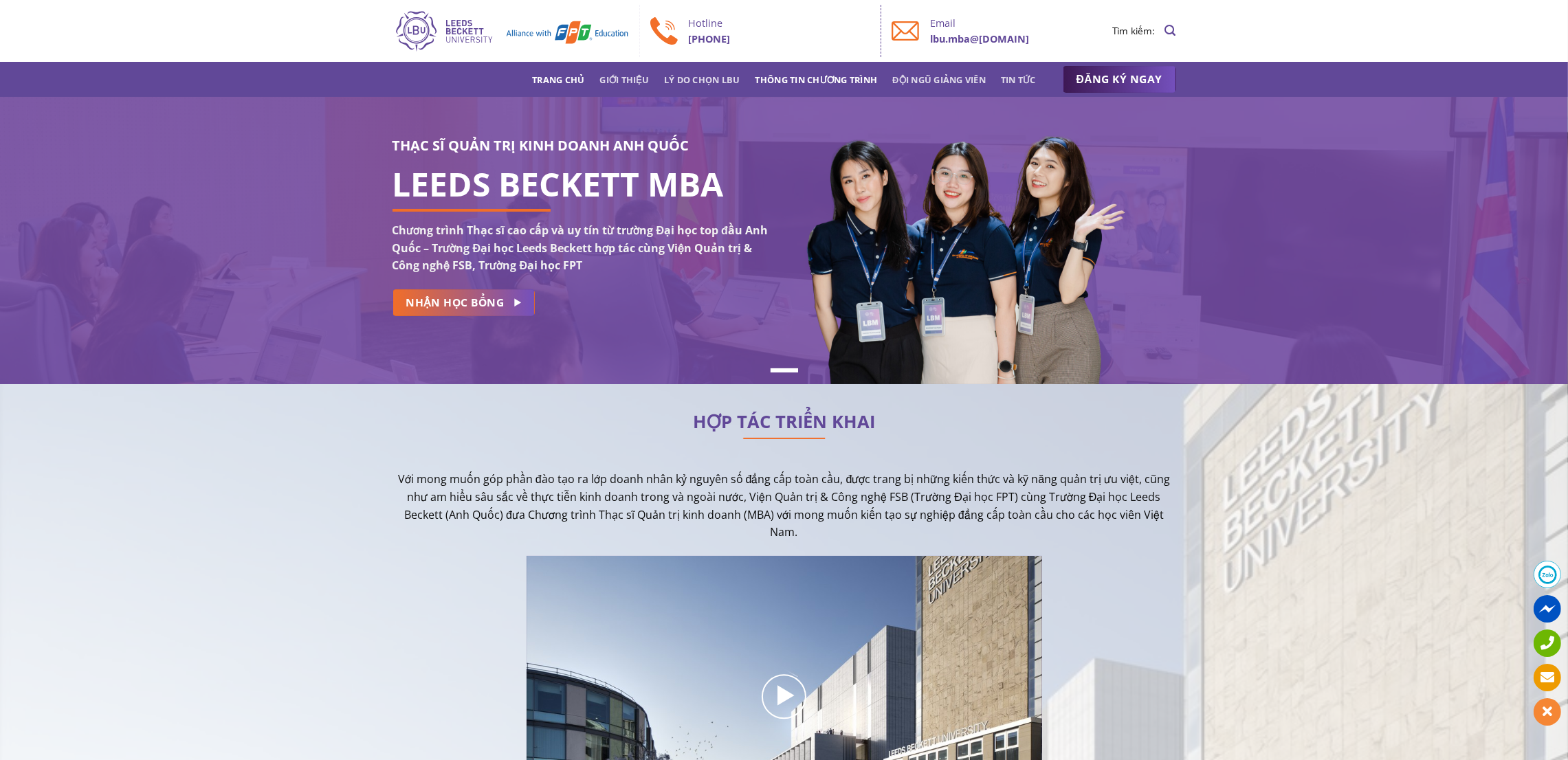 click on "Thông tin chương trình" at bounding box center (817, 80) 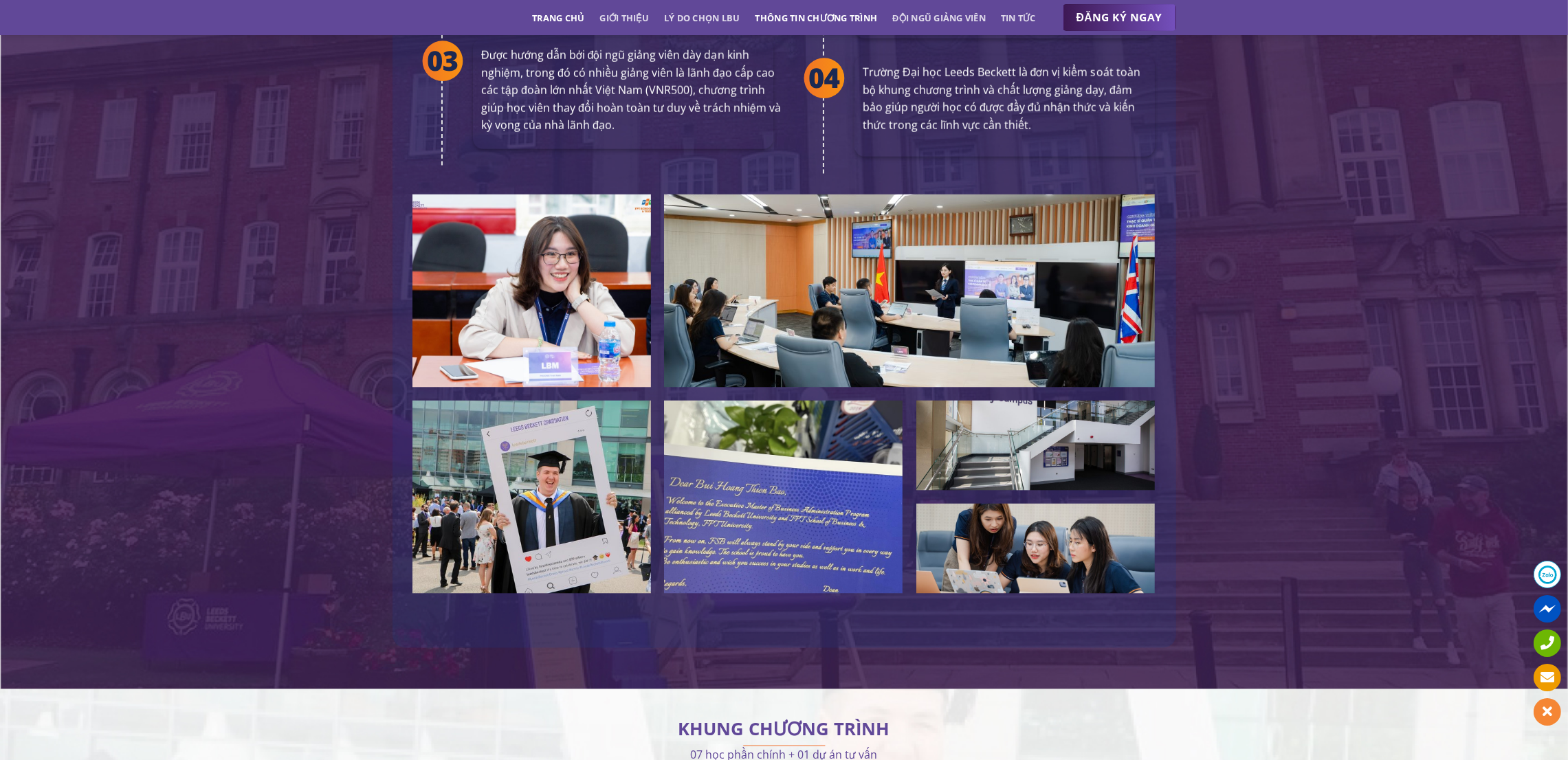 scroll, scrollTop: 2896, scrollLeft: 0, axis: vertical 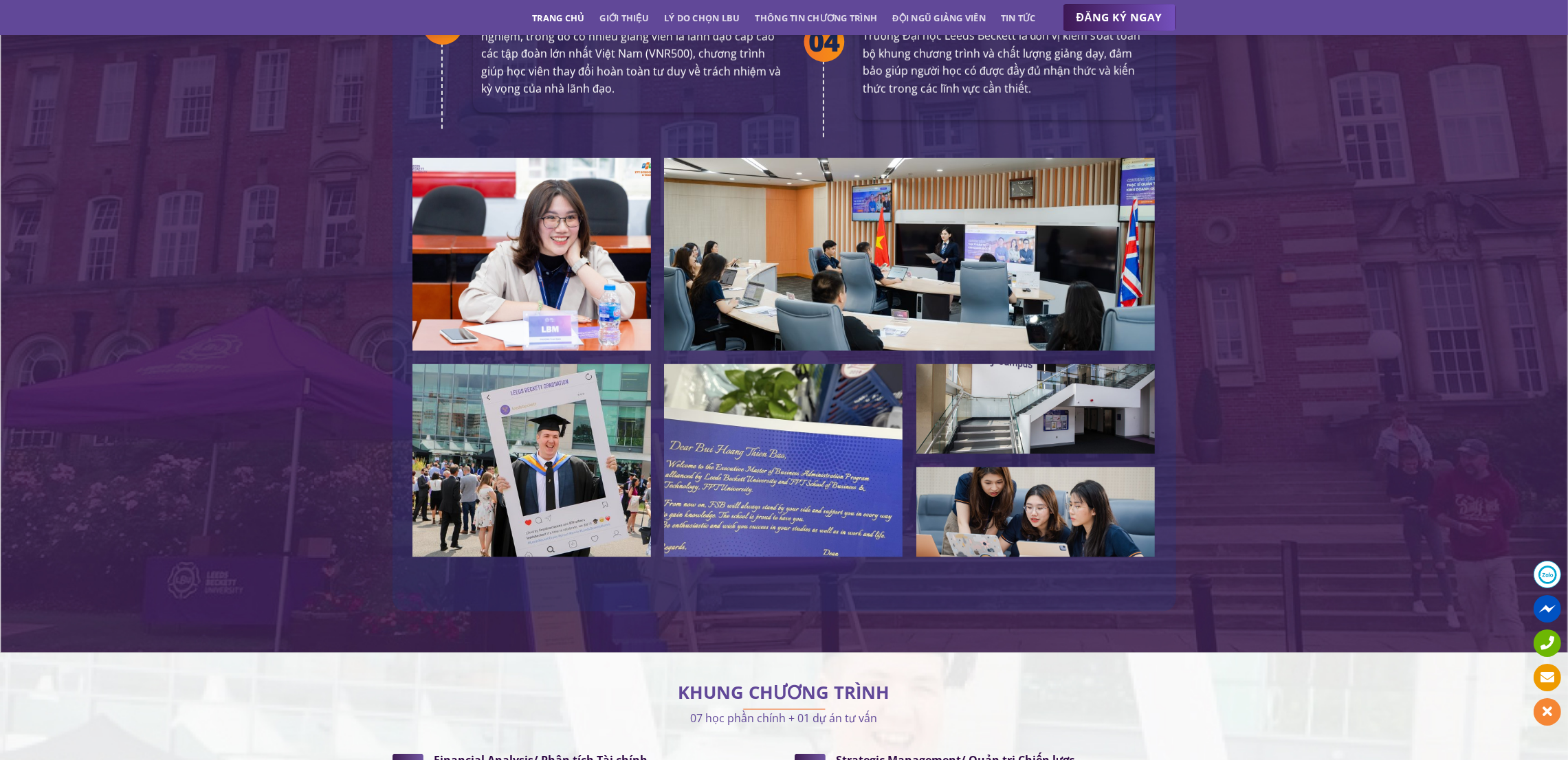 click at bounding box center [909, 254] 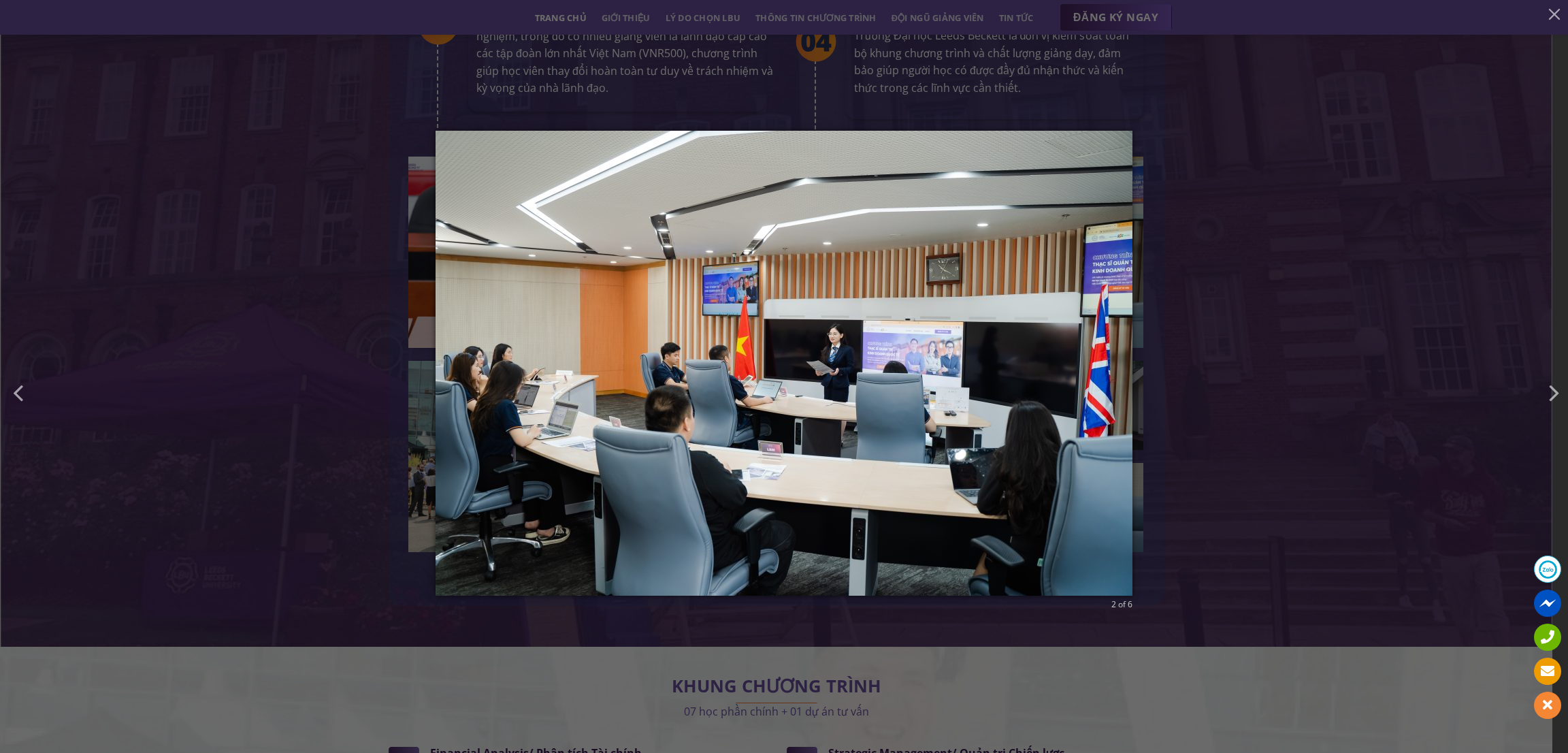 click on "2 of 6" at bounding box center [784, 376] 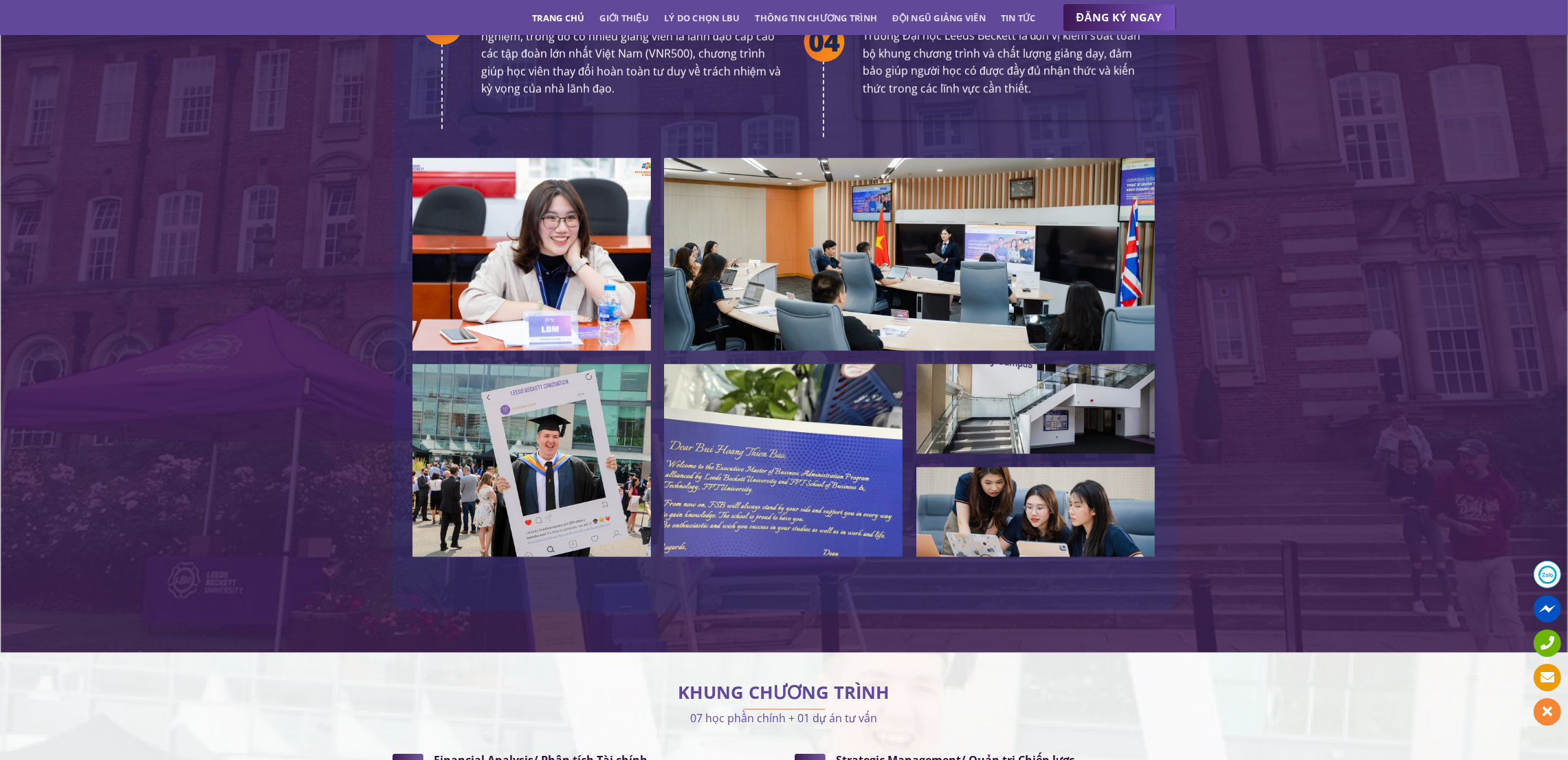 click at bounding box center [909, 254] 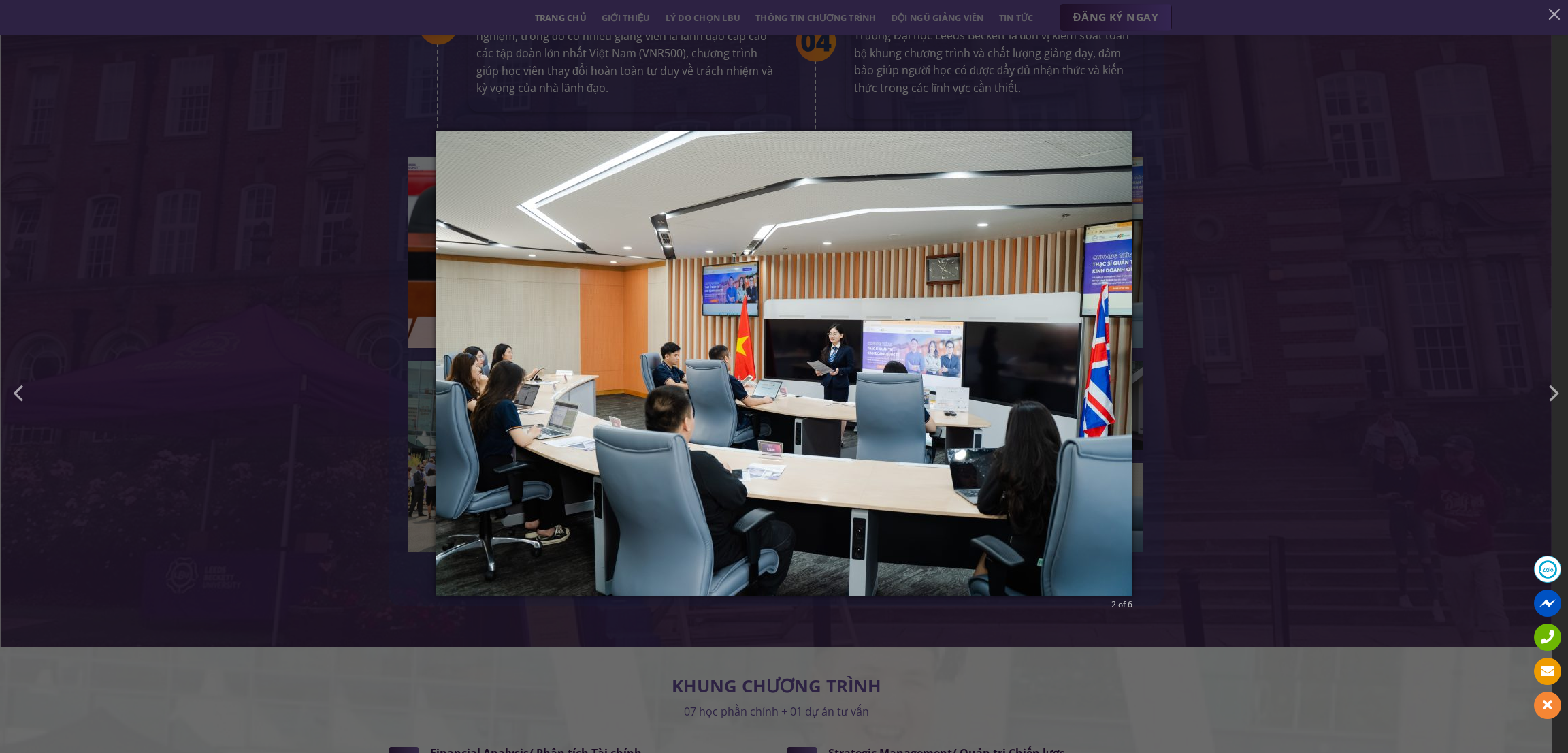 click at bounding box center [784, 376] 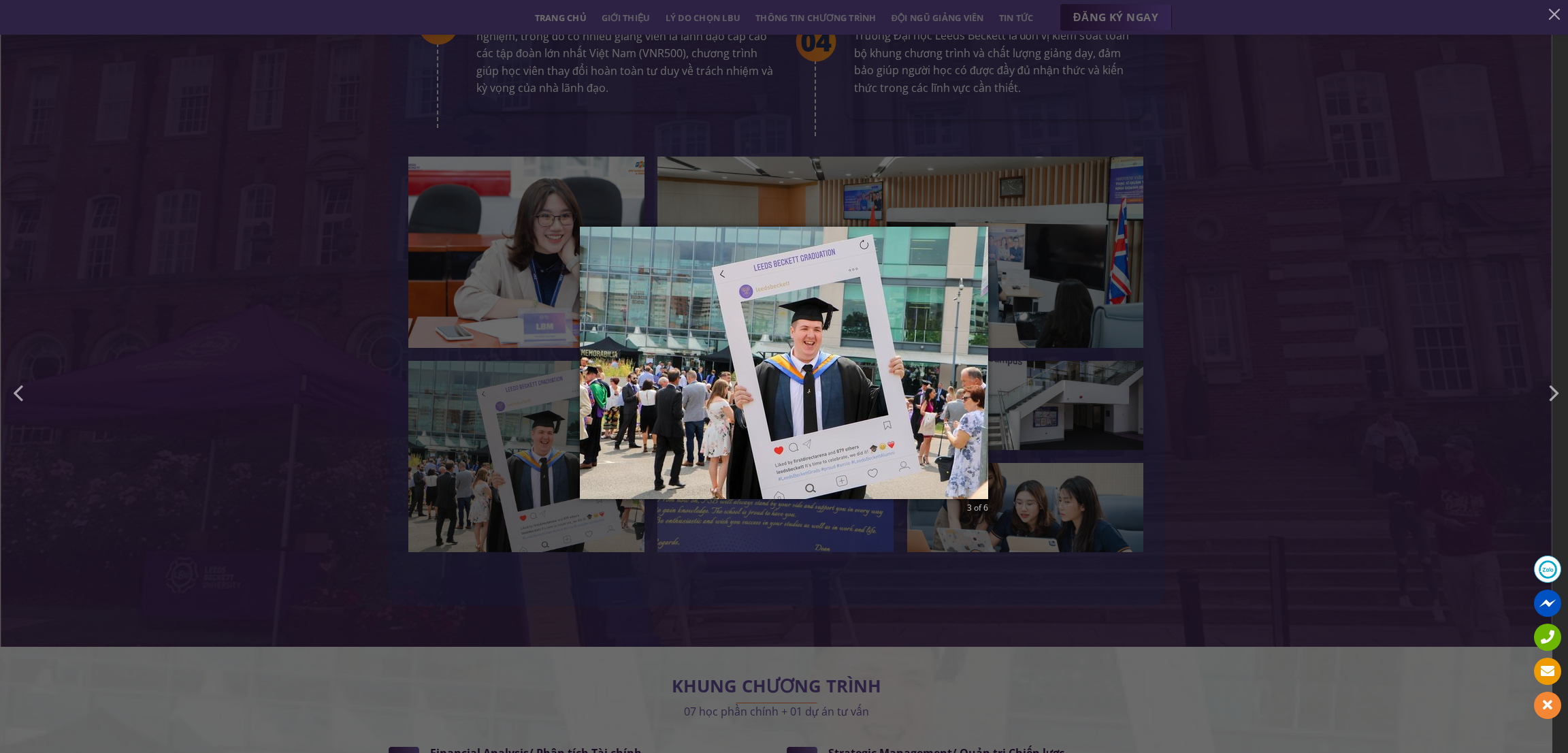click on "3 of 6" at bounding box center [784, 376] 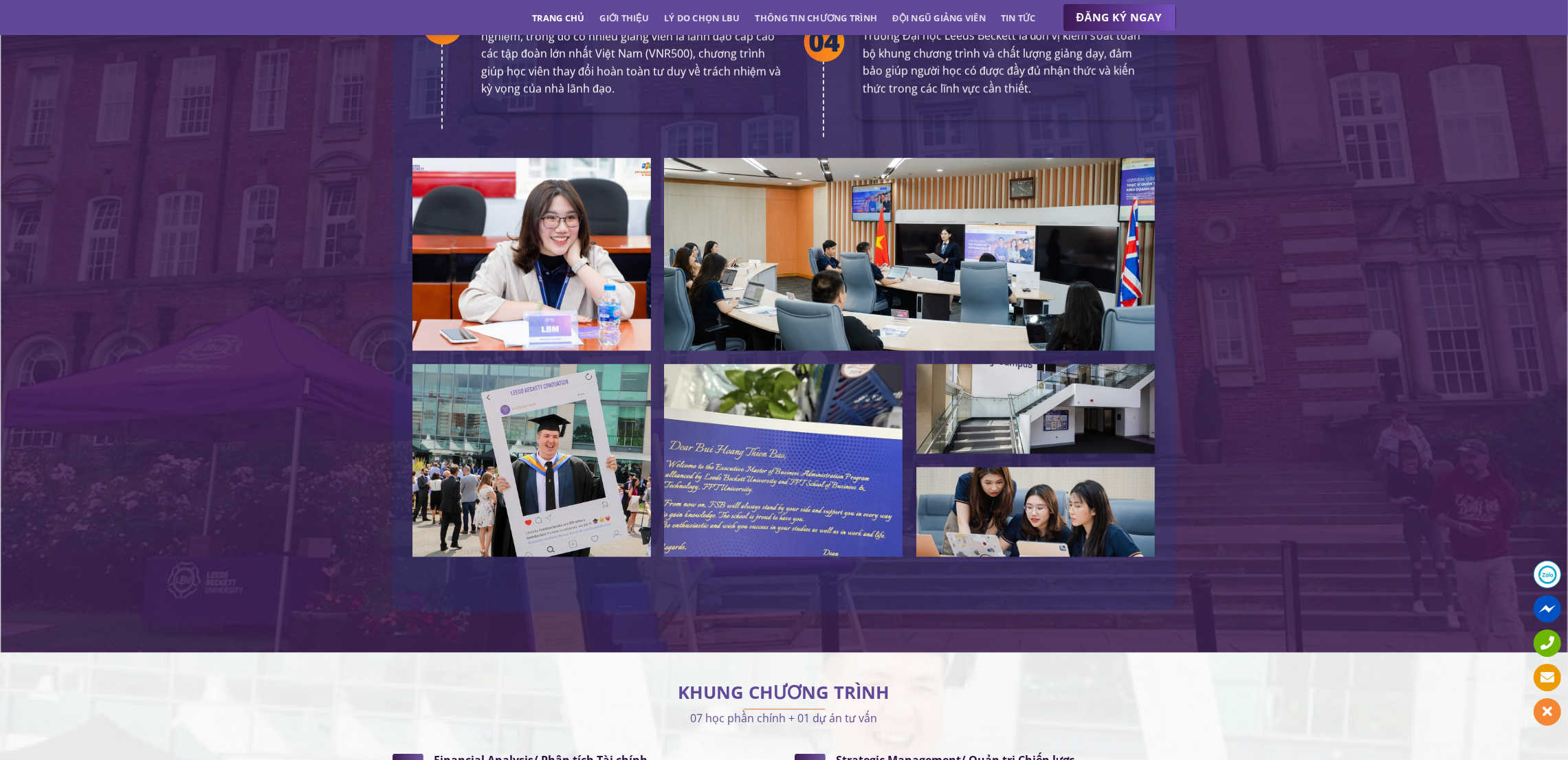 click at bounding box center (531, 460) 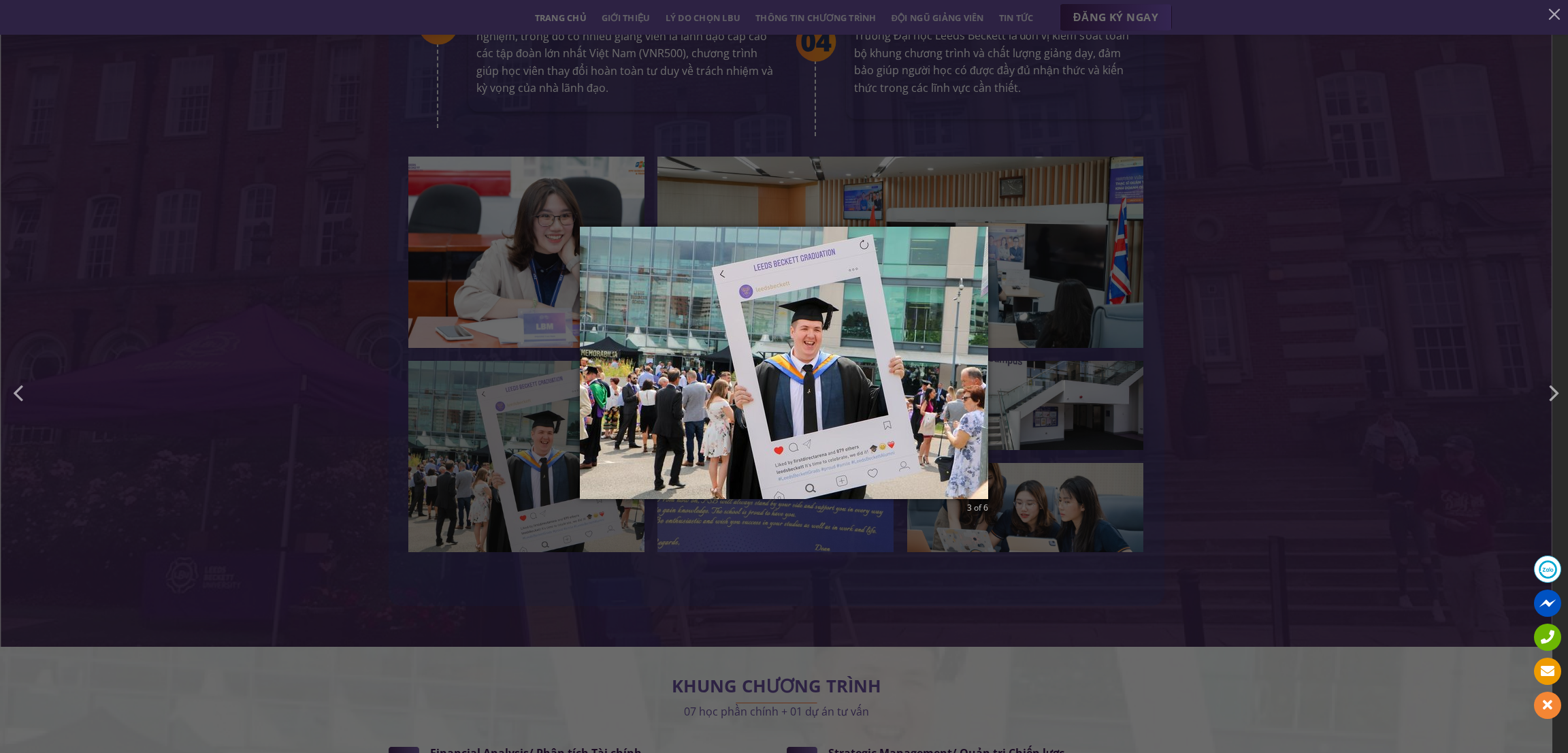 click on "3 of 6" at bounding box center [784, 376] 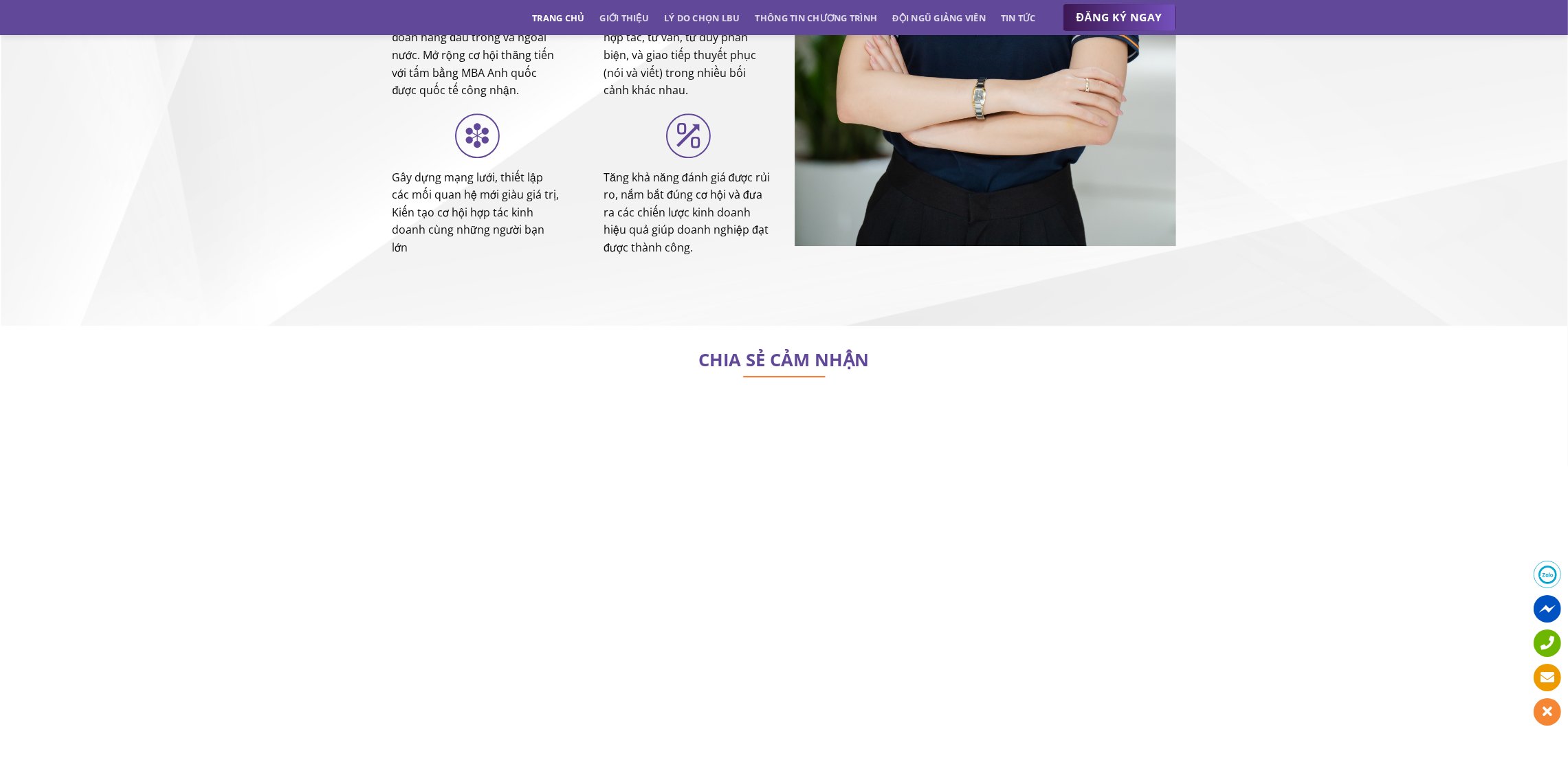 scroll, scrollTop: 5826, scrollLeft: 0, axis: vertical 